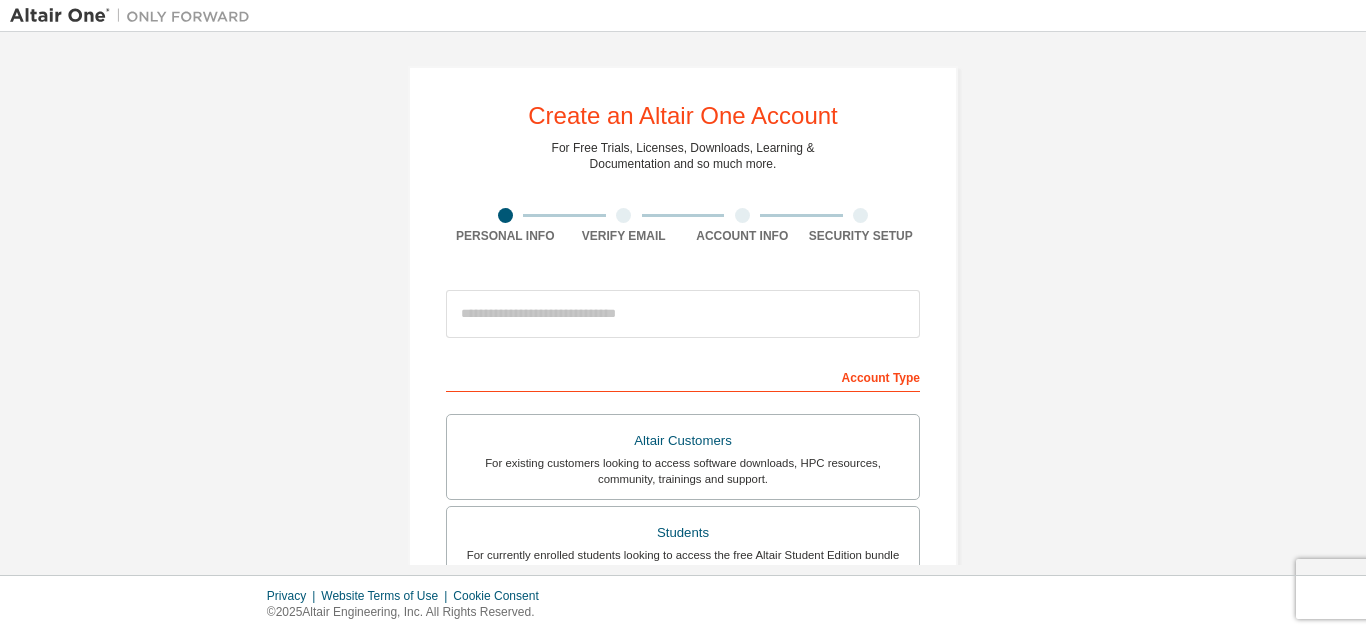 scroll, scrollTop: 0, scrollLeft: 0, axis: both 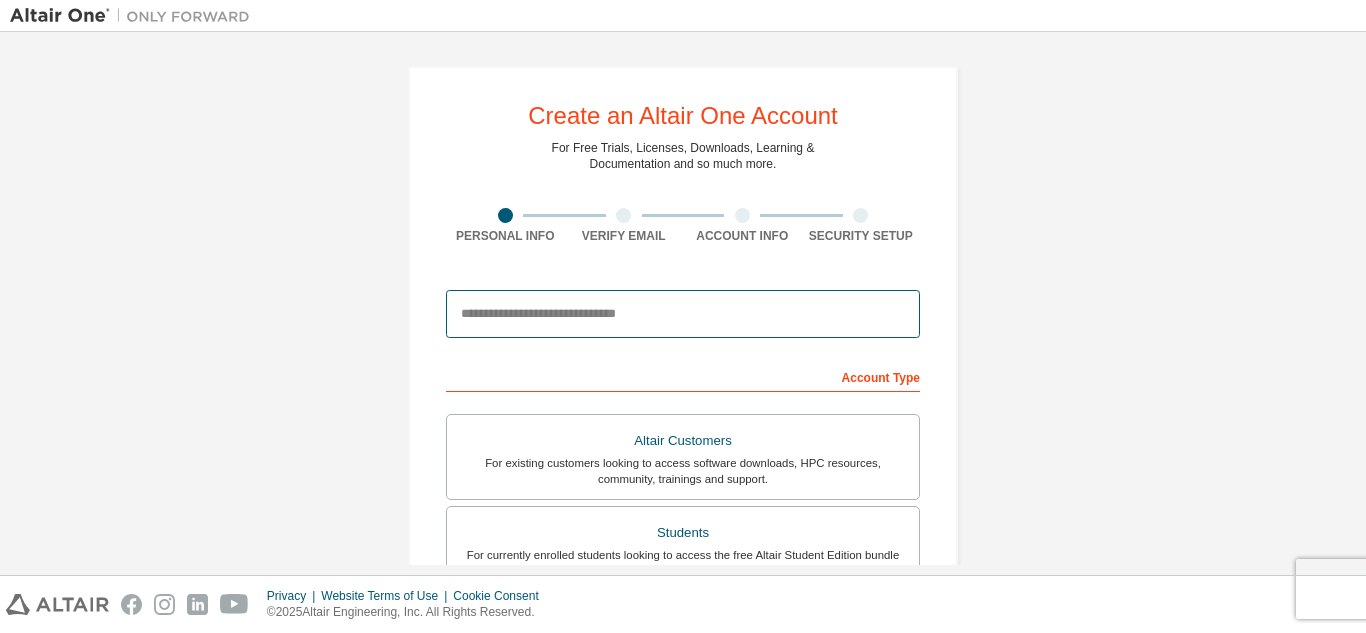 click at bounding box center [683, 314] 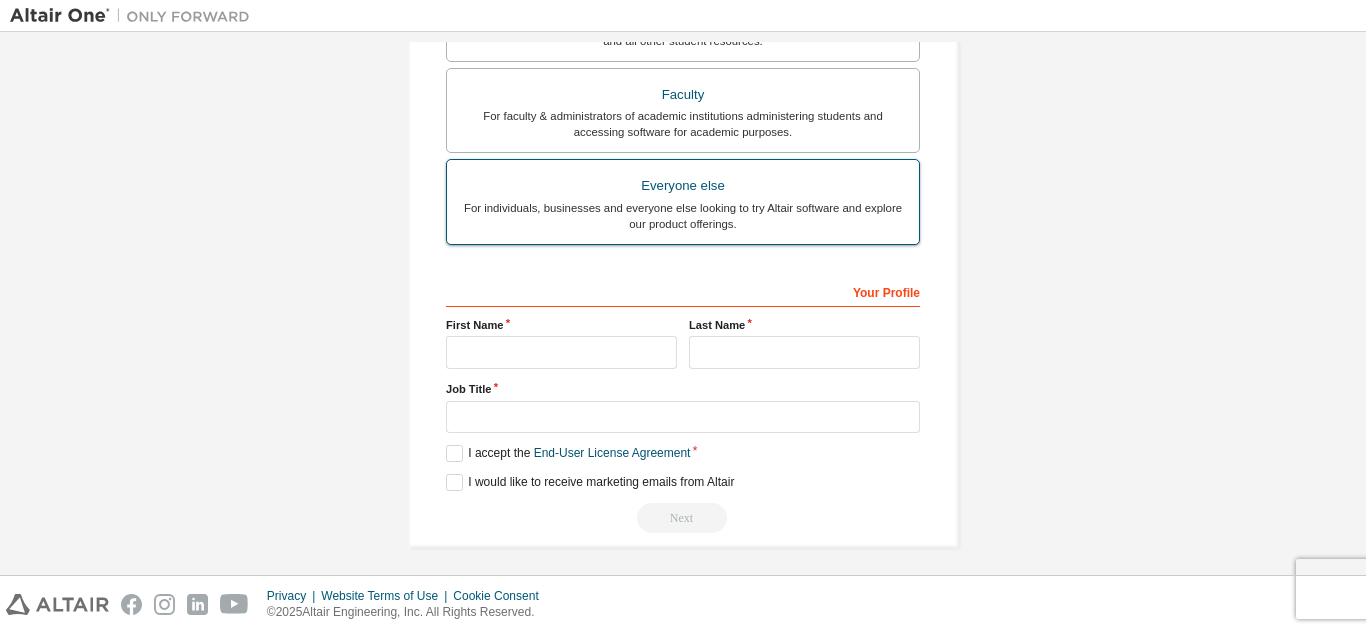 scroll, scrollTop: 536, scrollLeft: 0, axis: vertical 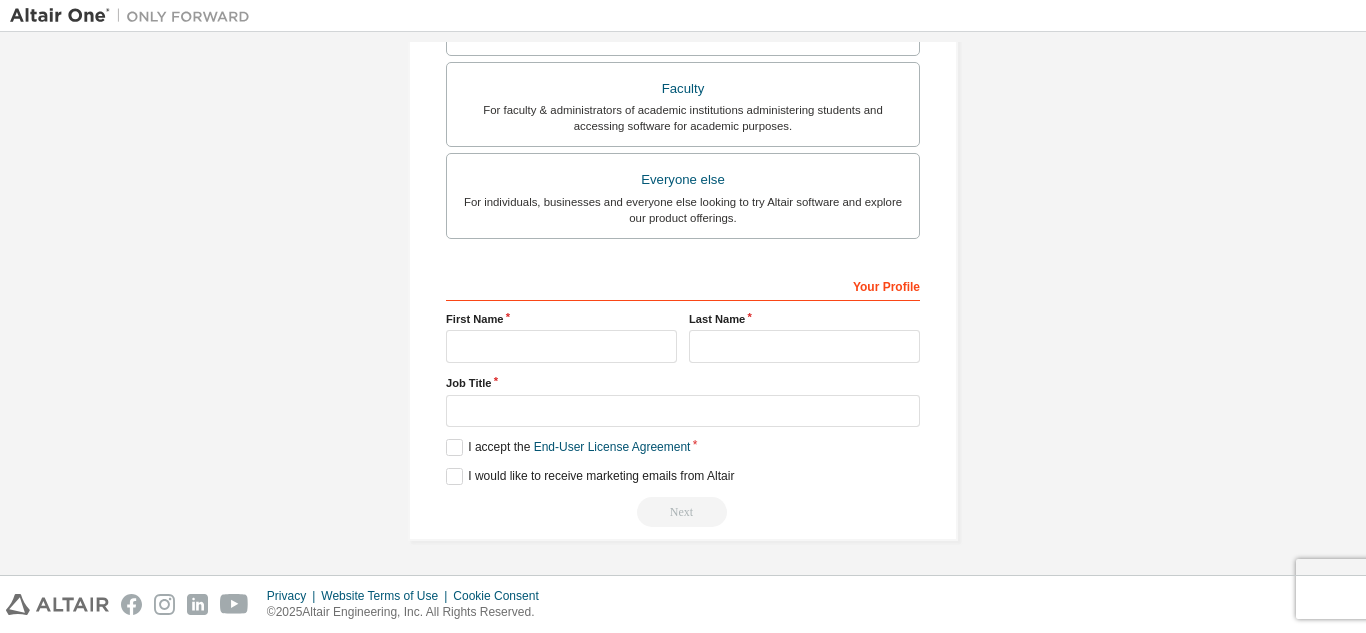 type on "**********" 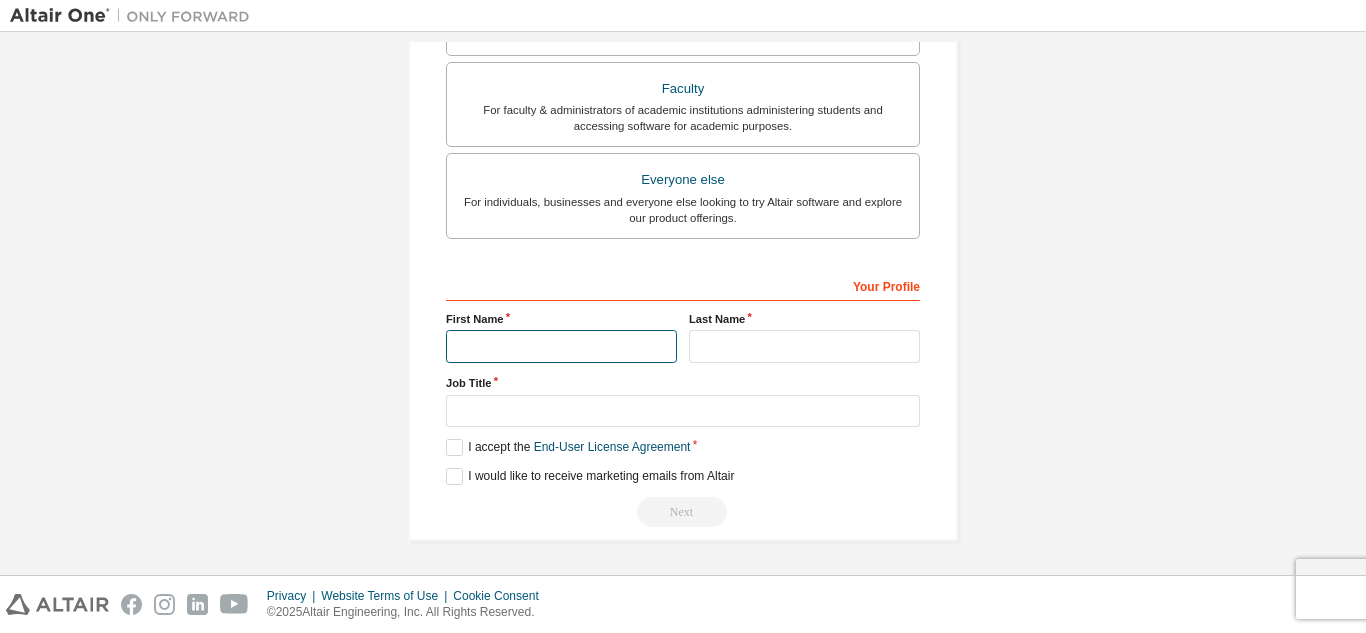 click at bounding box center (561, 346) 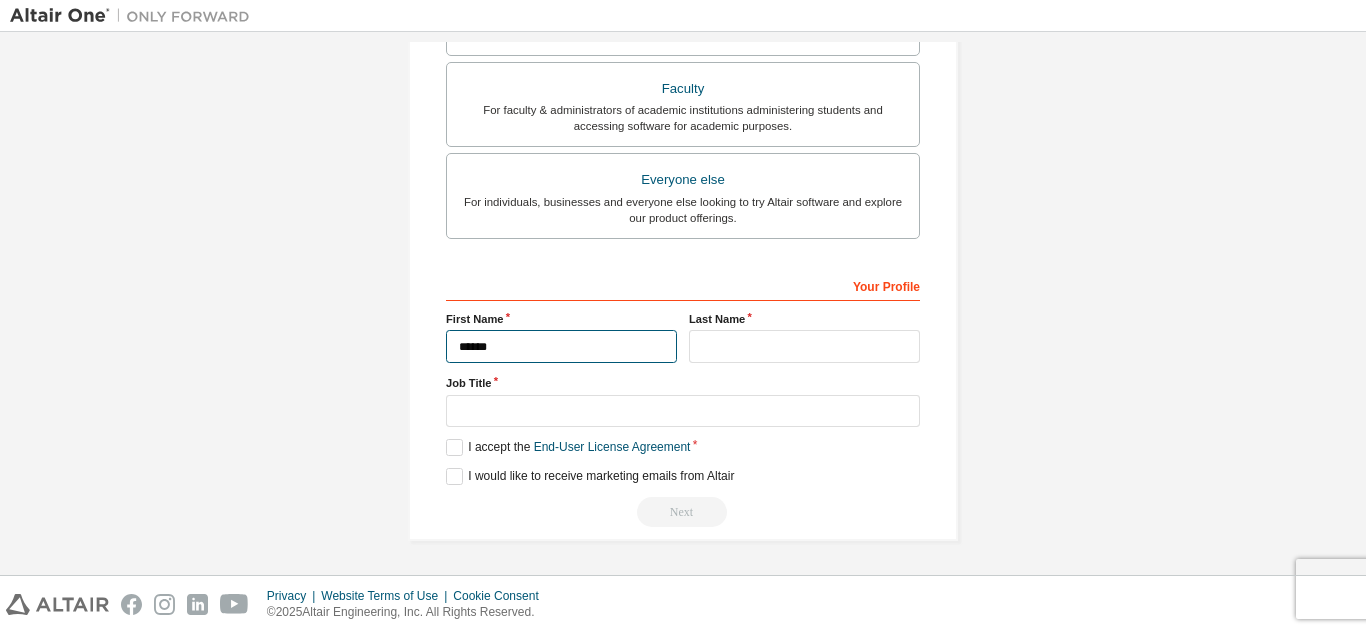 type on "******" 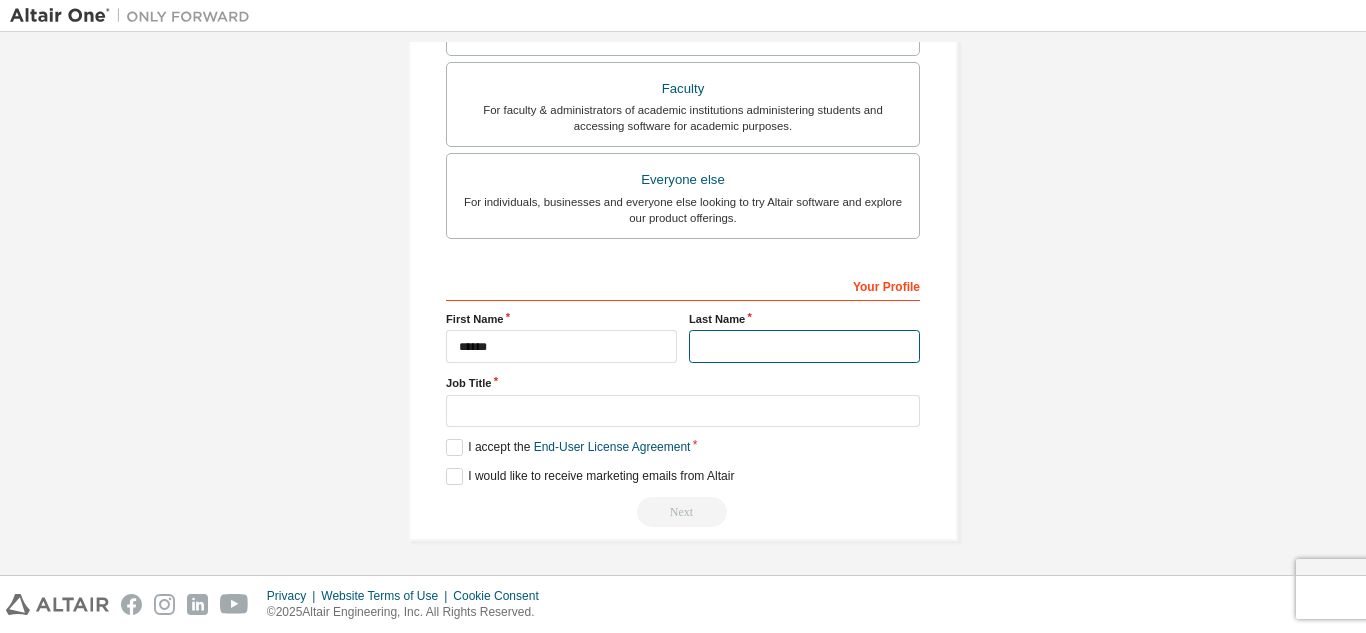 click at bounding box center (804, 346) 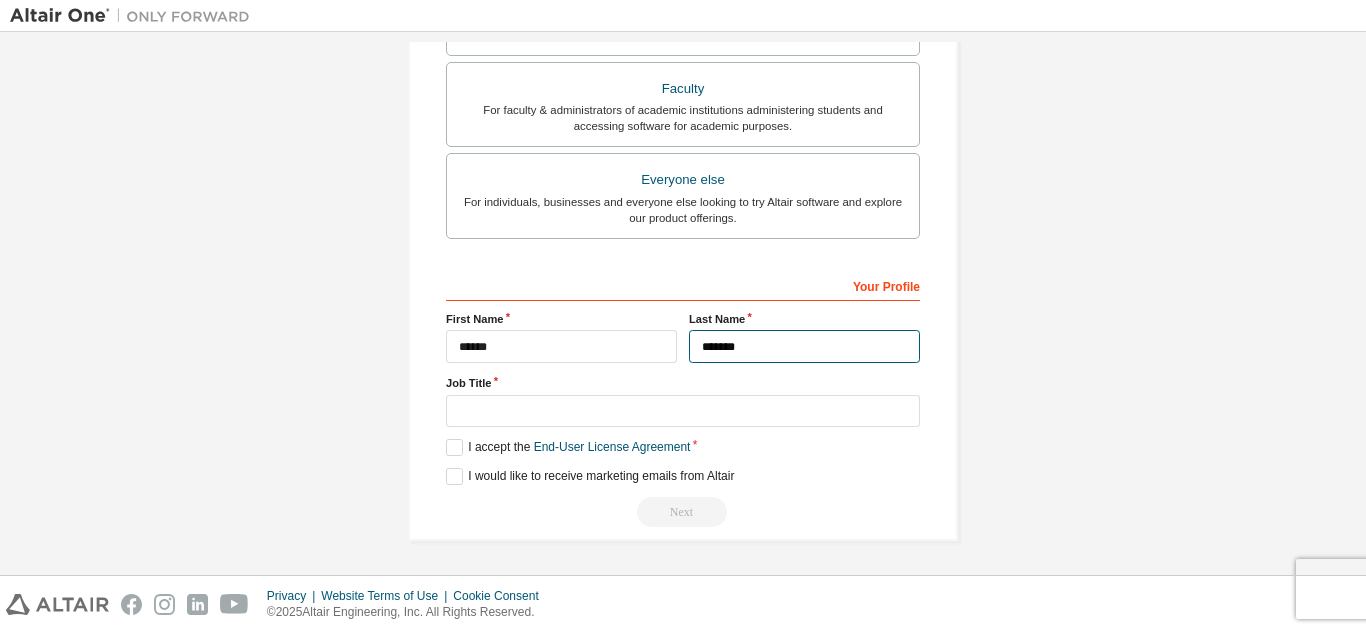 type on "*******" 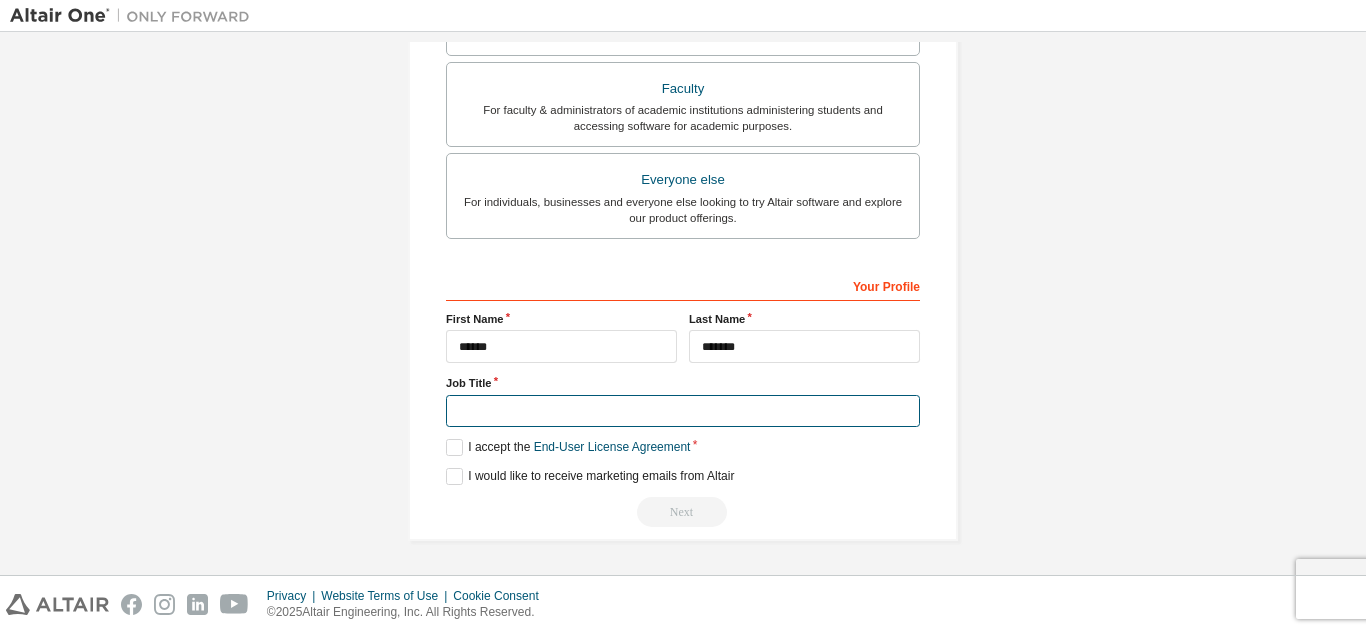 click at bounding box center [683, 411] 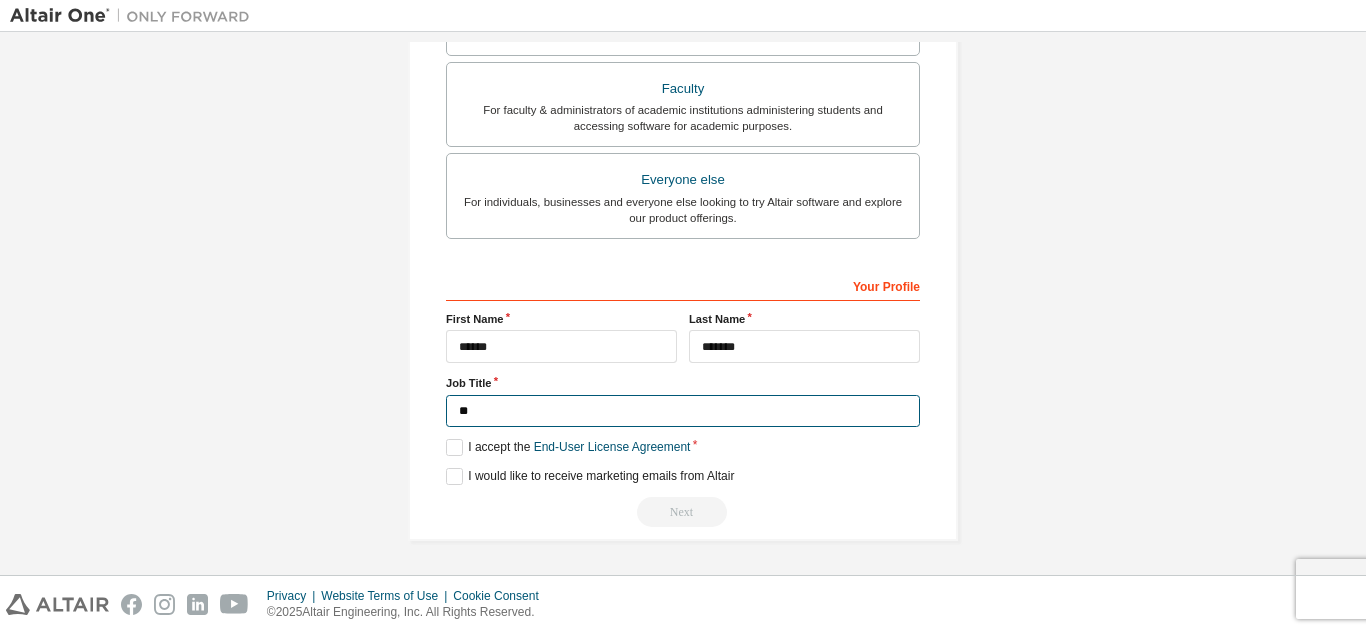 type on "*" 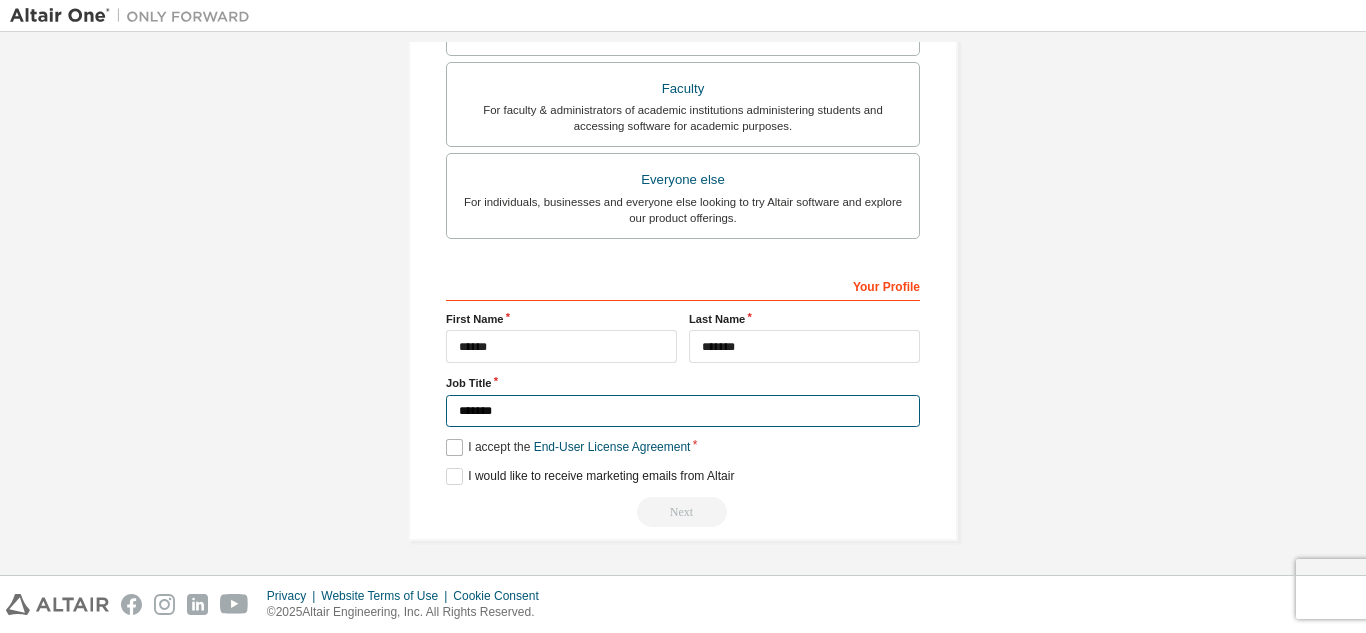 type on "*******" 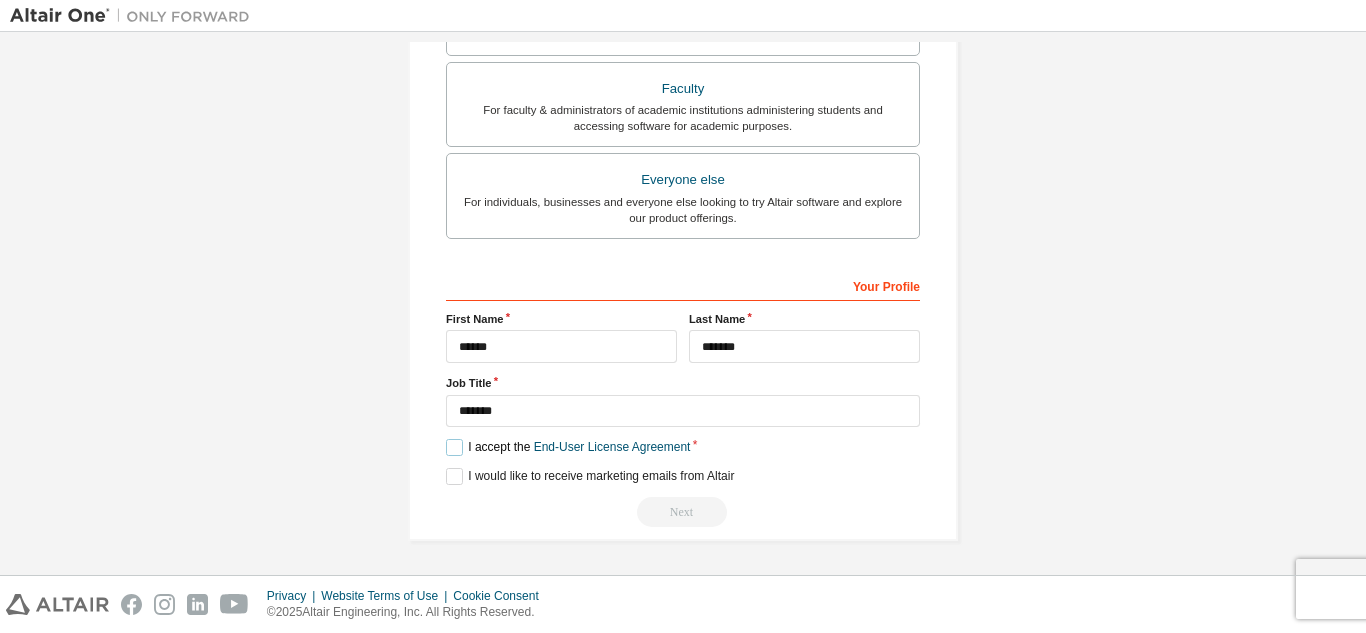 click on "I accept the    End-User License Agreement" at bounding box center [568, 447] 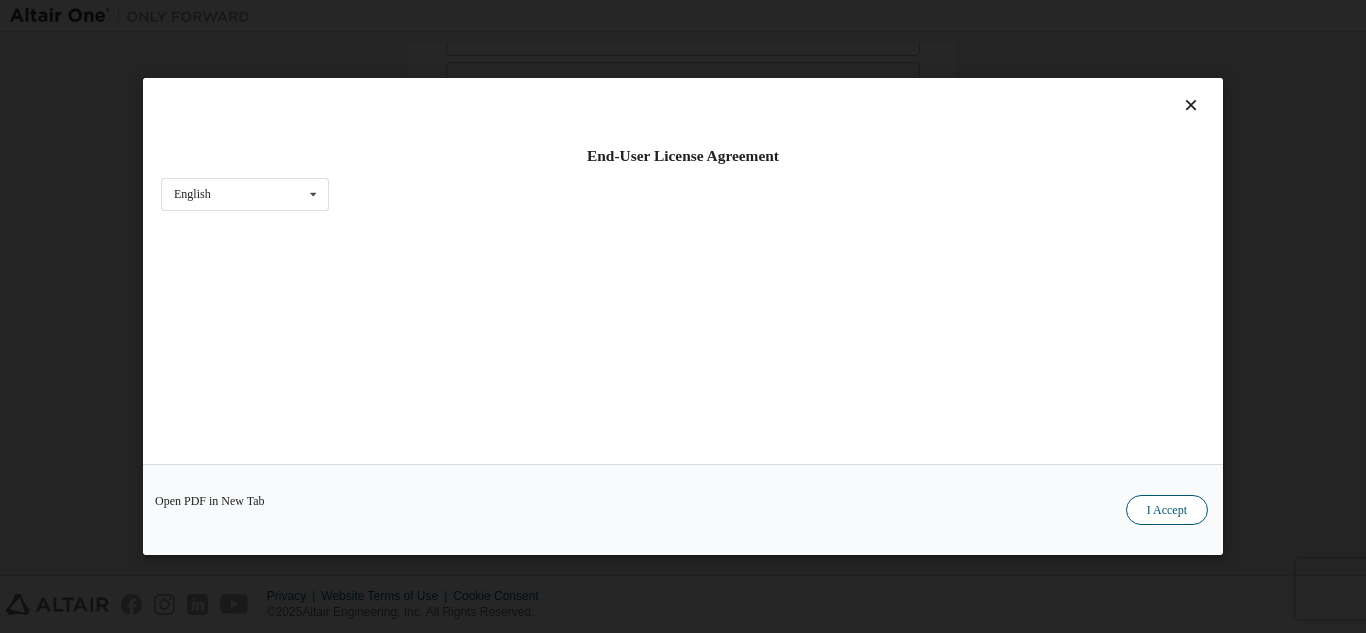 click on "I Accept" at bounding box center (1167, 510) 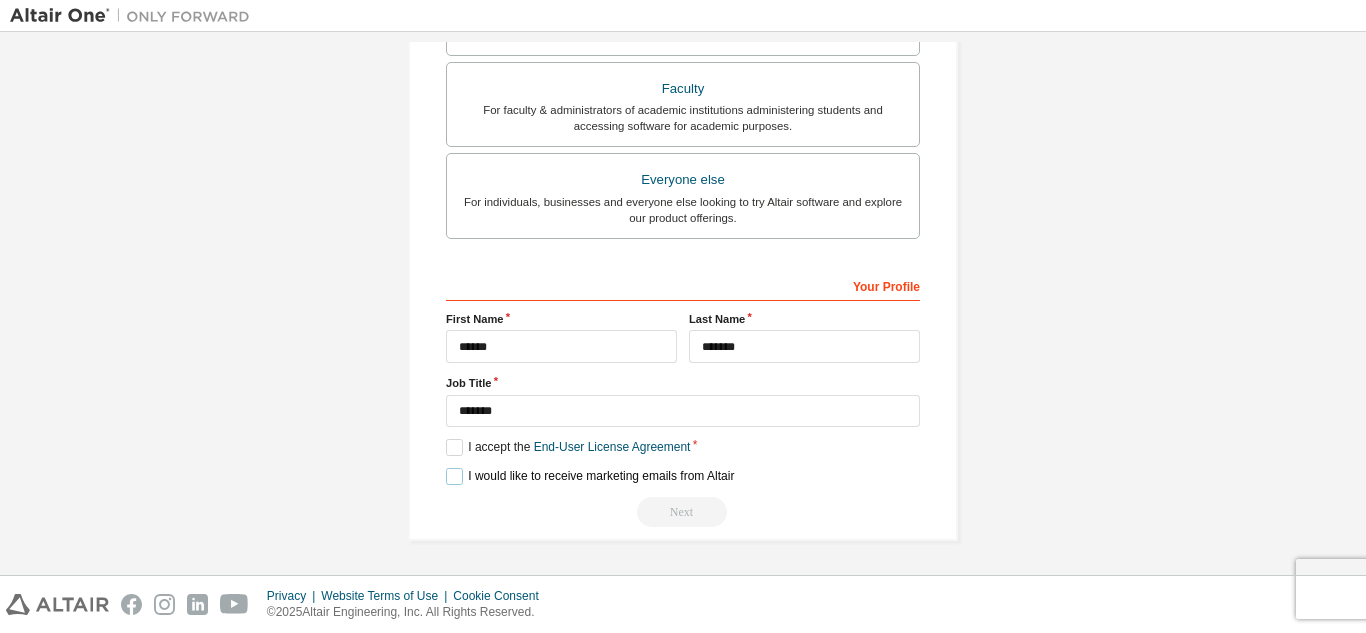 click on "I would like to receive marketing emails from Altair" at bounding box center [590, 476] 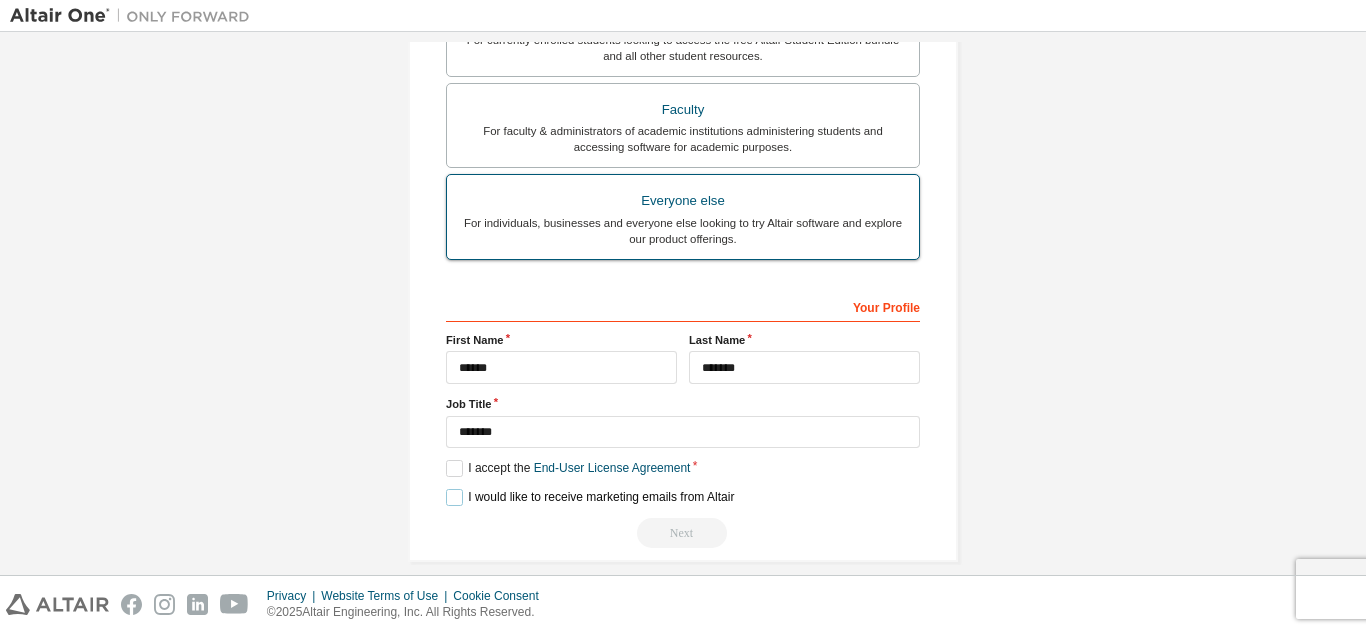 scroll, scrollTop: 536, scrollLeft: 0, axis: vertical 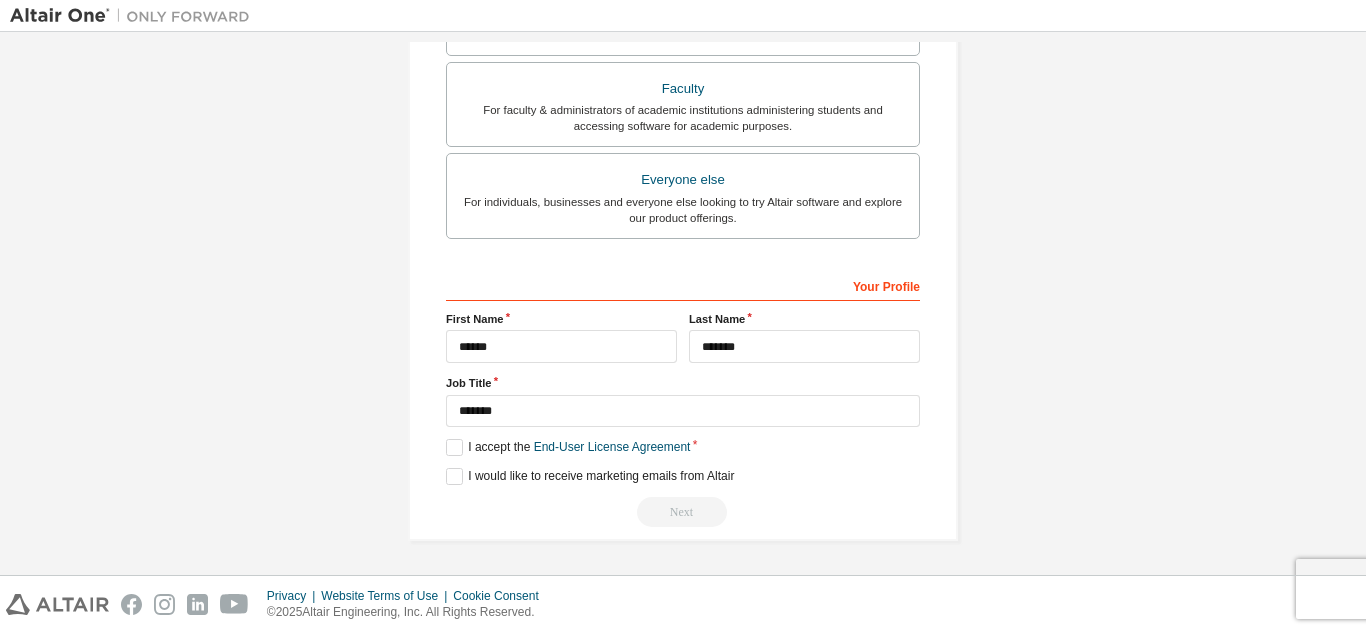 drag, startPoint x: 682, startPoint y: 515, endPoint x: 662, endPoint y: 496, distance: 27.58623 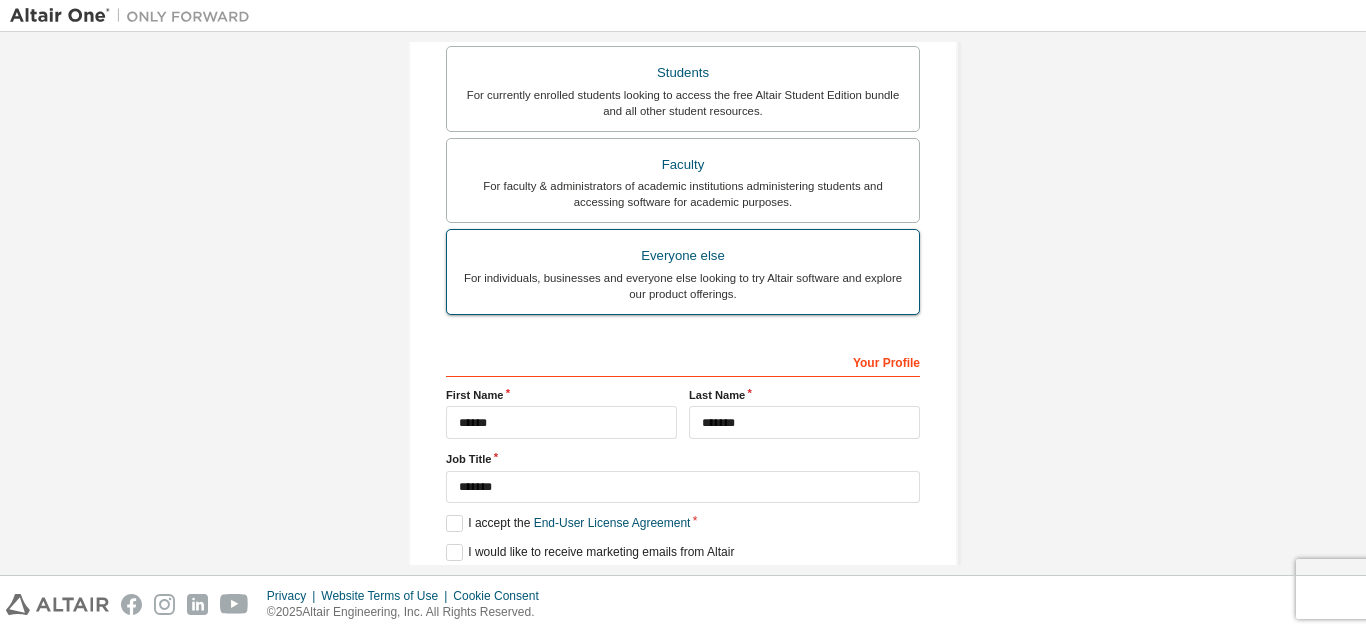 scroll, scrollTop: 336, scrollLeft: 0, axis: vertical 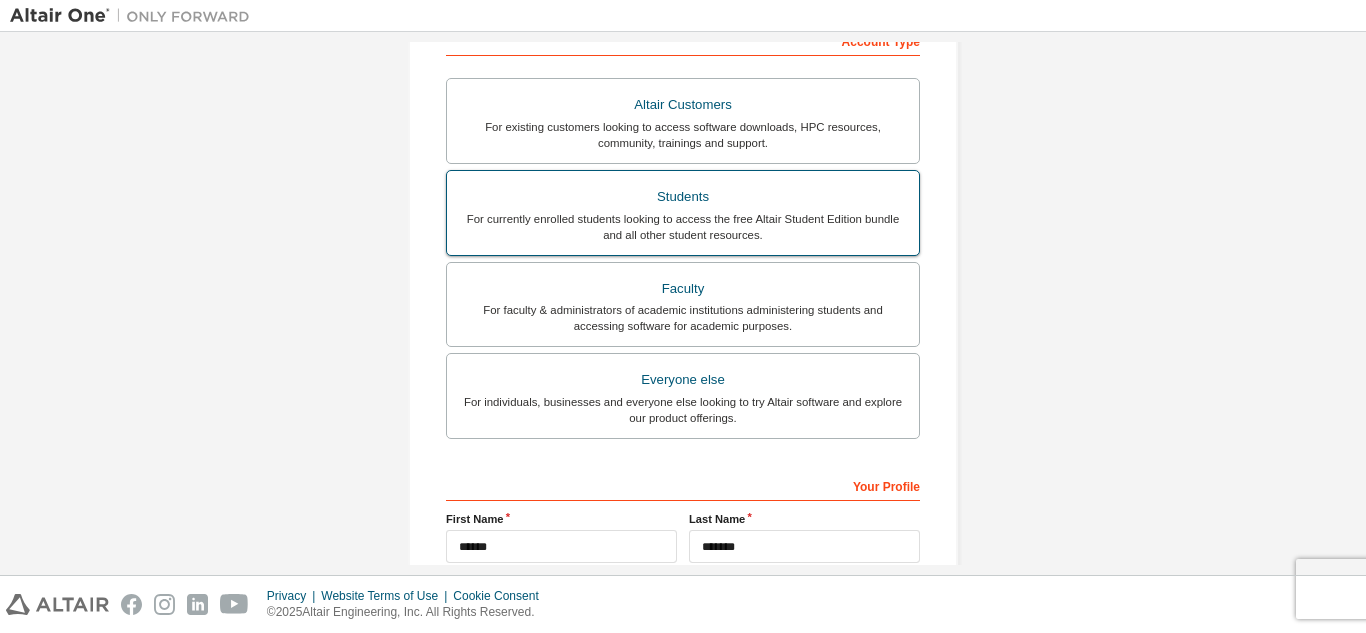 click on "For currently enrolled students looking to access the free Altair Student Edition bundle and all other student resources." at bounding box center [683, 227] 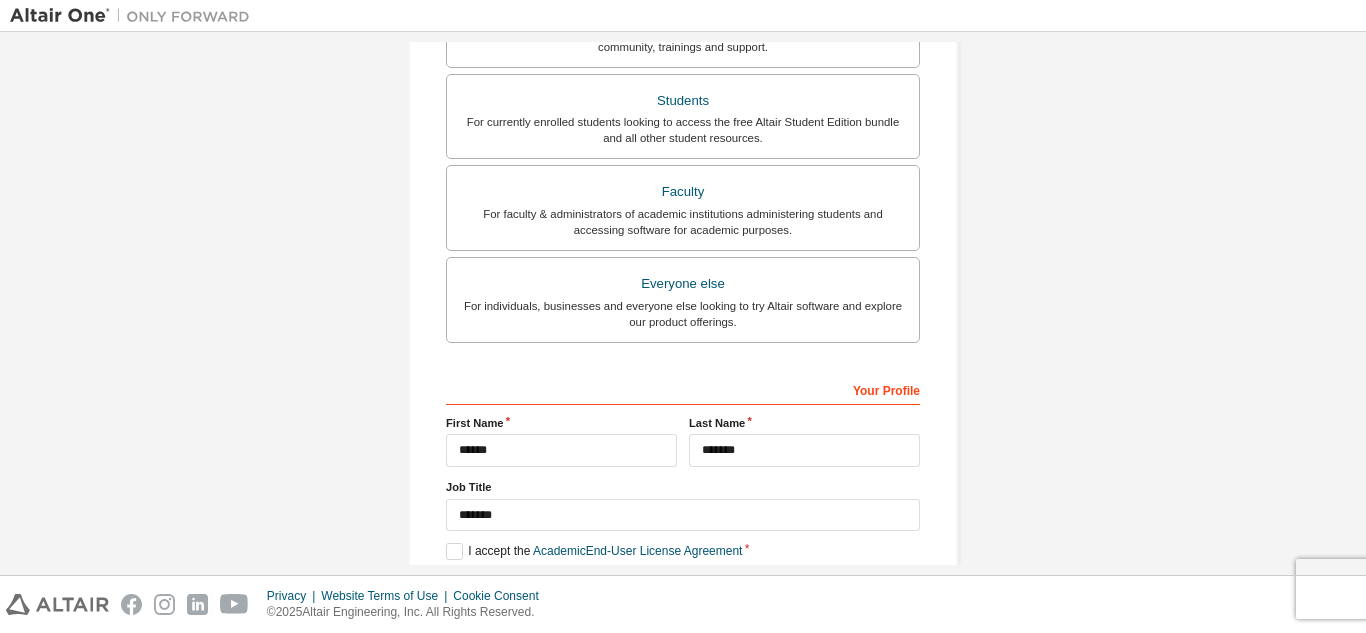 scroll, scrollTop: 605, scrollLeft: 0, axis: vertical 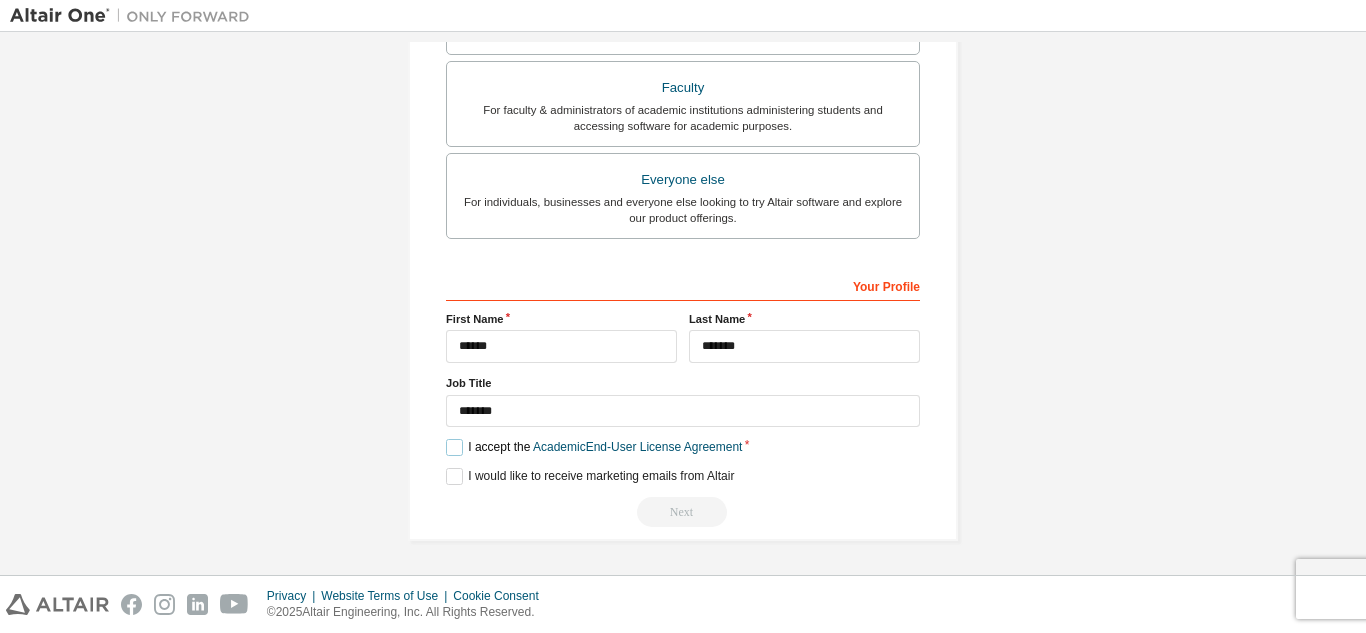 click on "I accept the   Academic   End-User License Agreement" at bounding box center [594, 447] 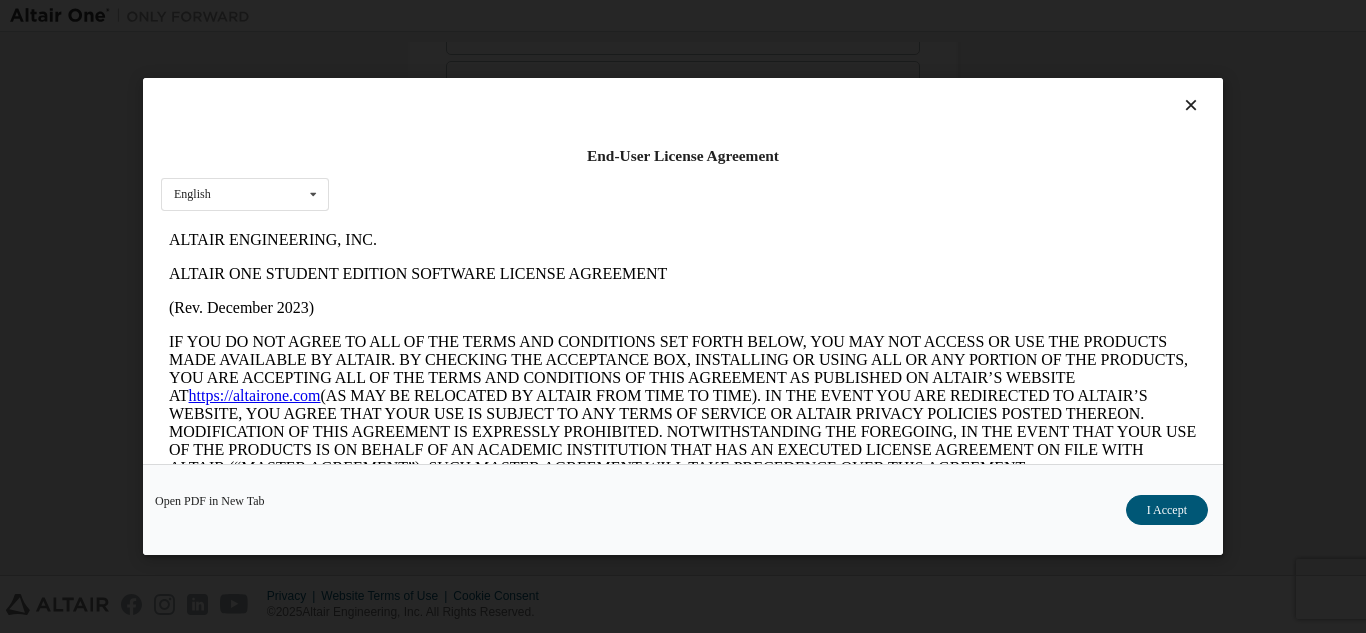 scroll, scrollTop: 0, scrollLeft: 0, axis: both 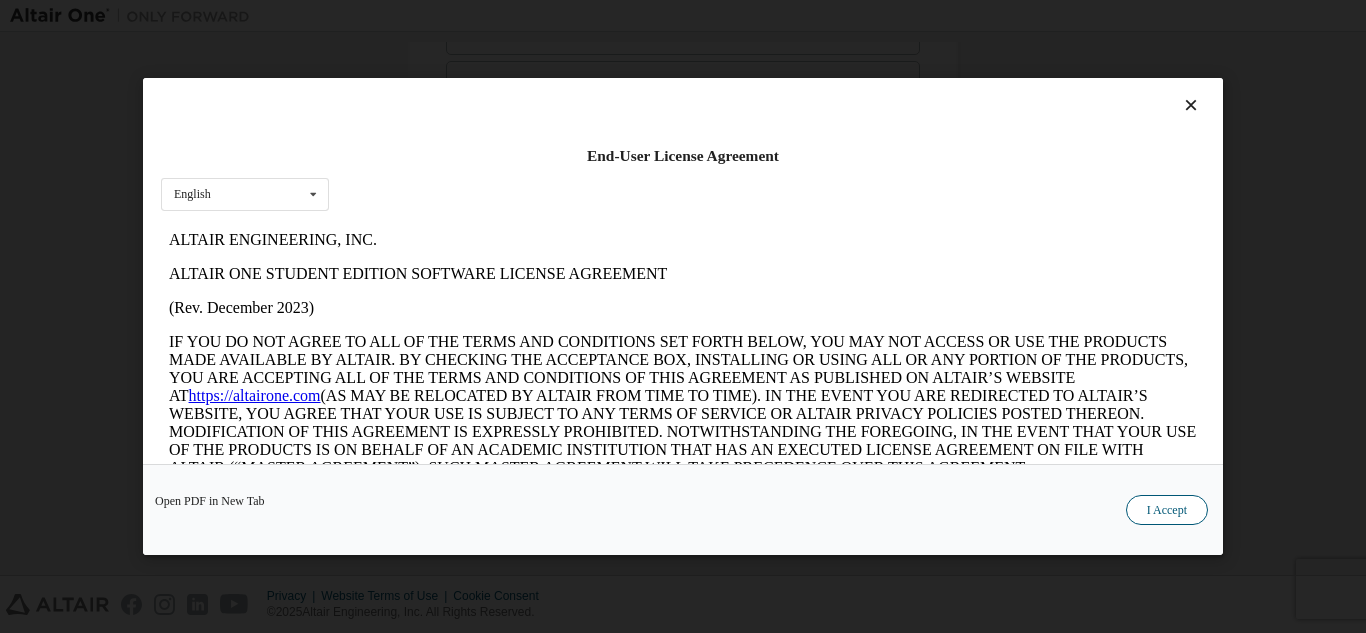 click on "I Accept" at bounding box center [1167, 510] 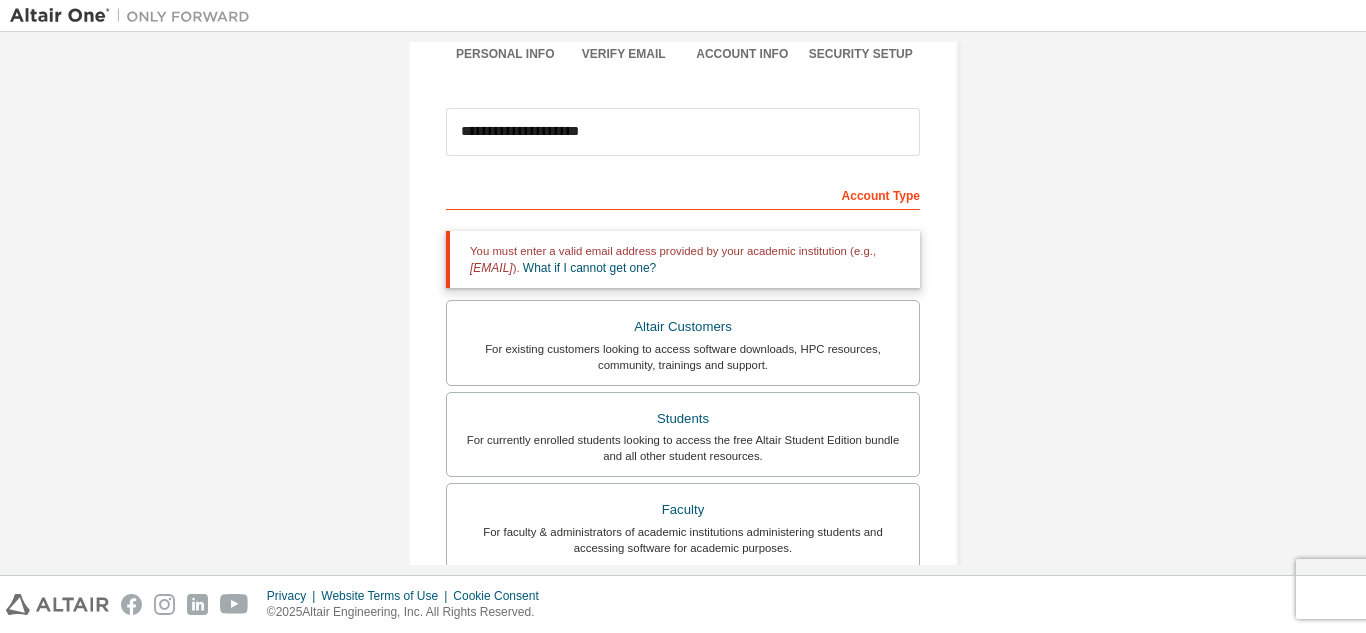 scroll, scrollTop: 0, scrollLeft: 0, axis: both 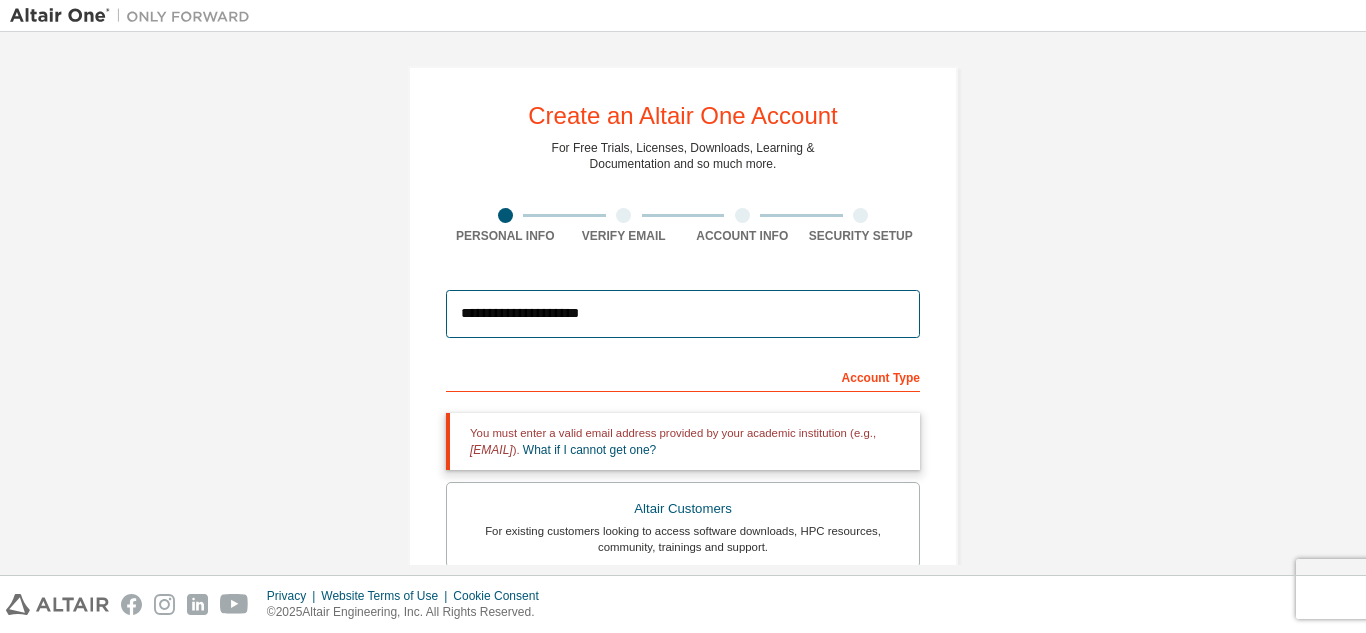 drag, startPoint x: 691, startPoint y: 315, endPoint x: 338, endPoint y: 278, distance: 354.9338 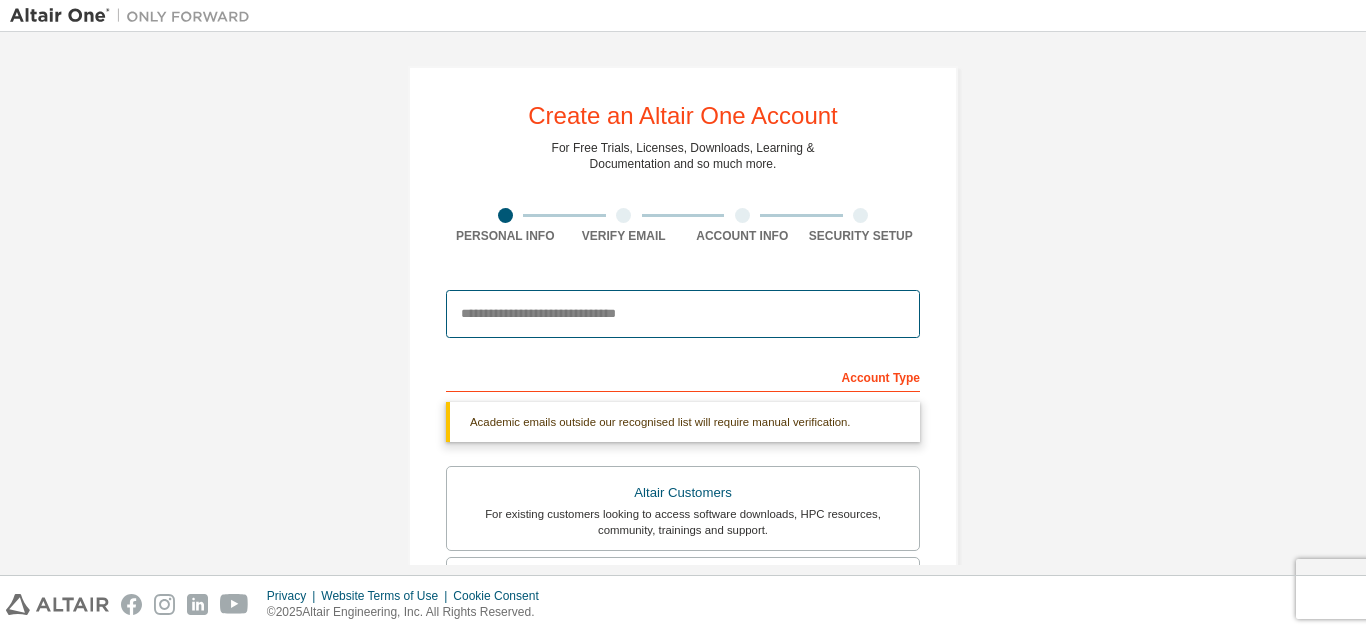 type 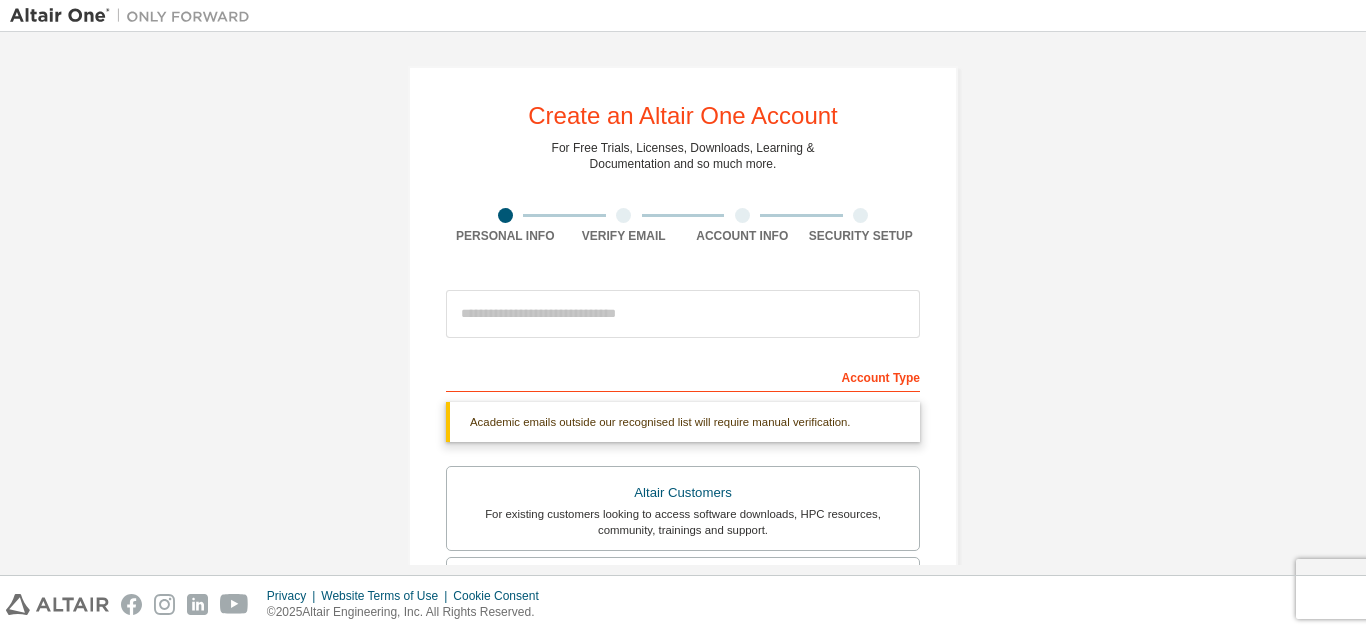 drag, startPoint x: 1017, startPoint y: 273, endPoint x: 977, endPoint y: 287, distance: 42.379242 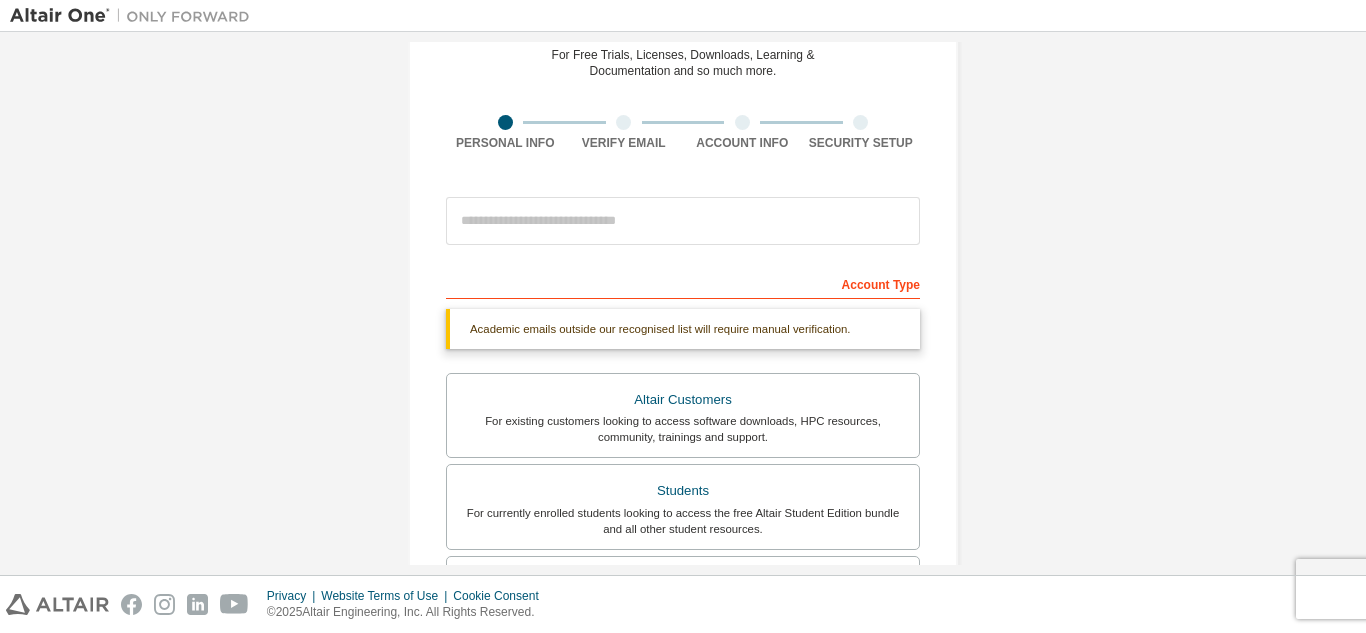 scroll, scrollTop: 200, scrollLeft: 0, axis: vertical 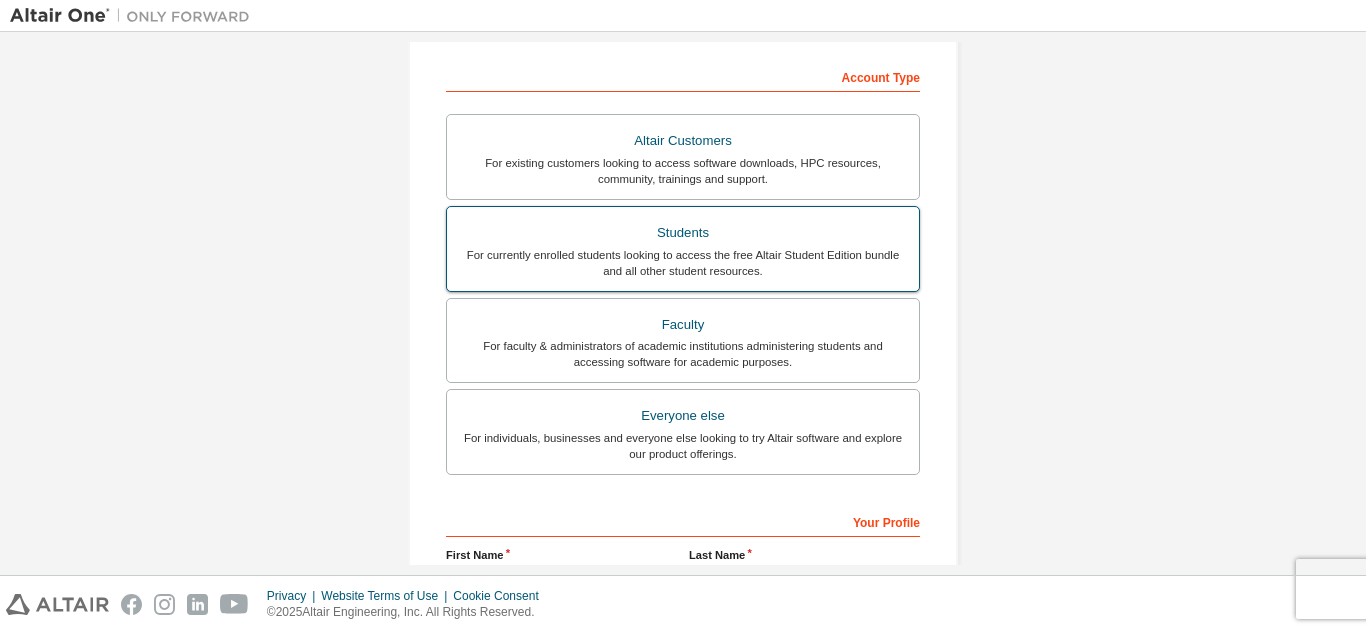 click on "Students" at bounding box center [683, 233] 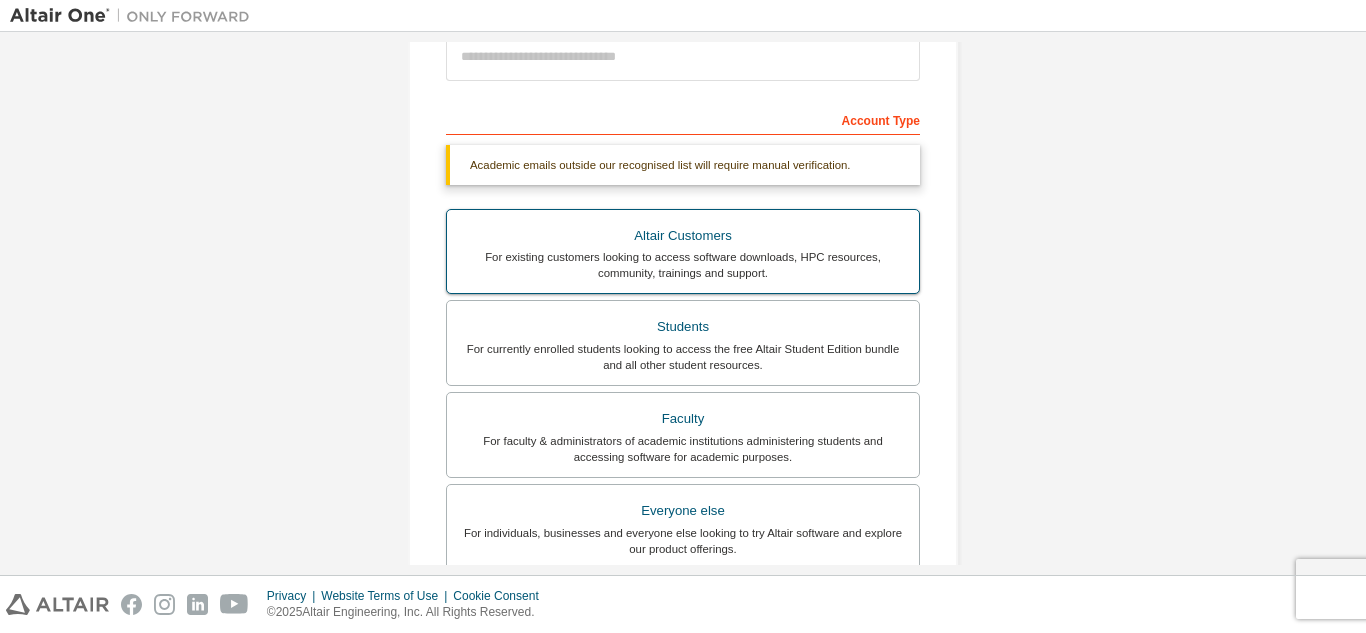 scroll, scrollTop: 200, scrollLeft: 0, axis: vertical 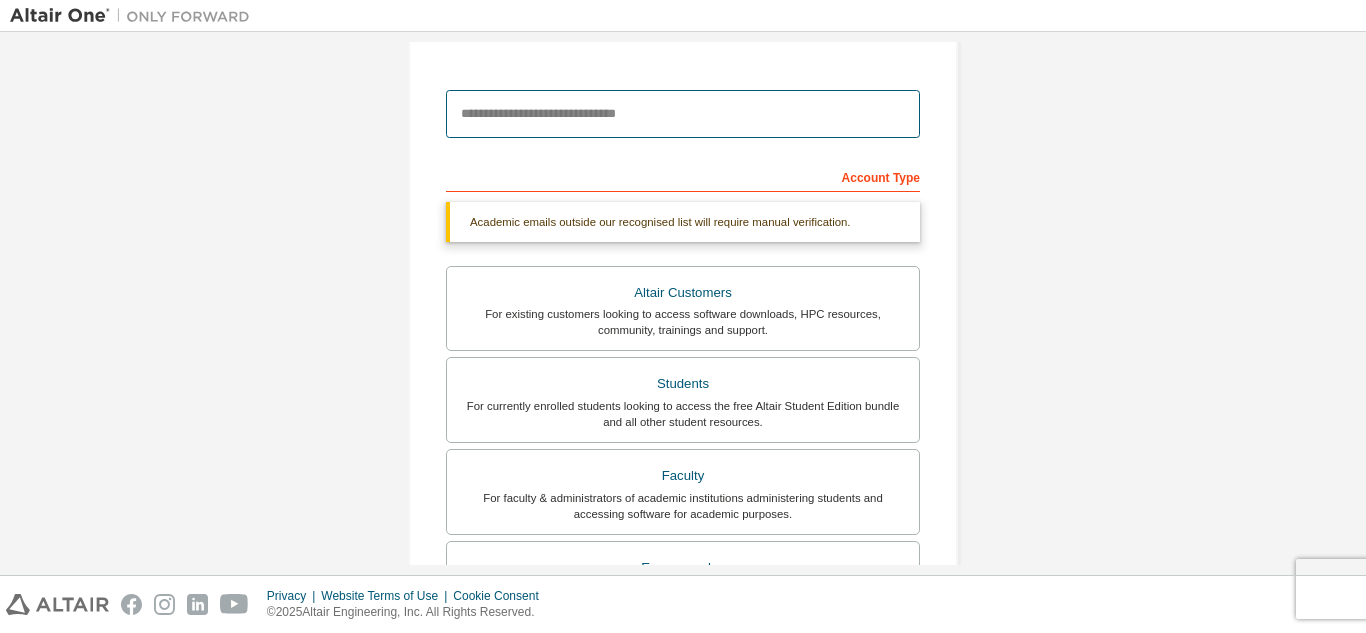 click at bounding box center [683, 114] 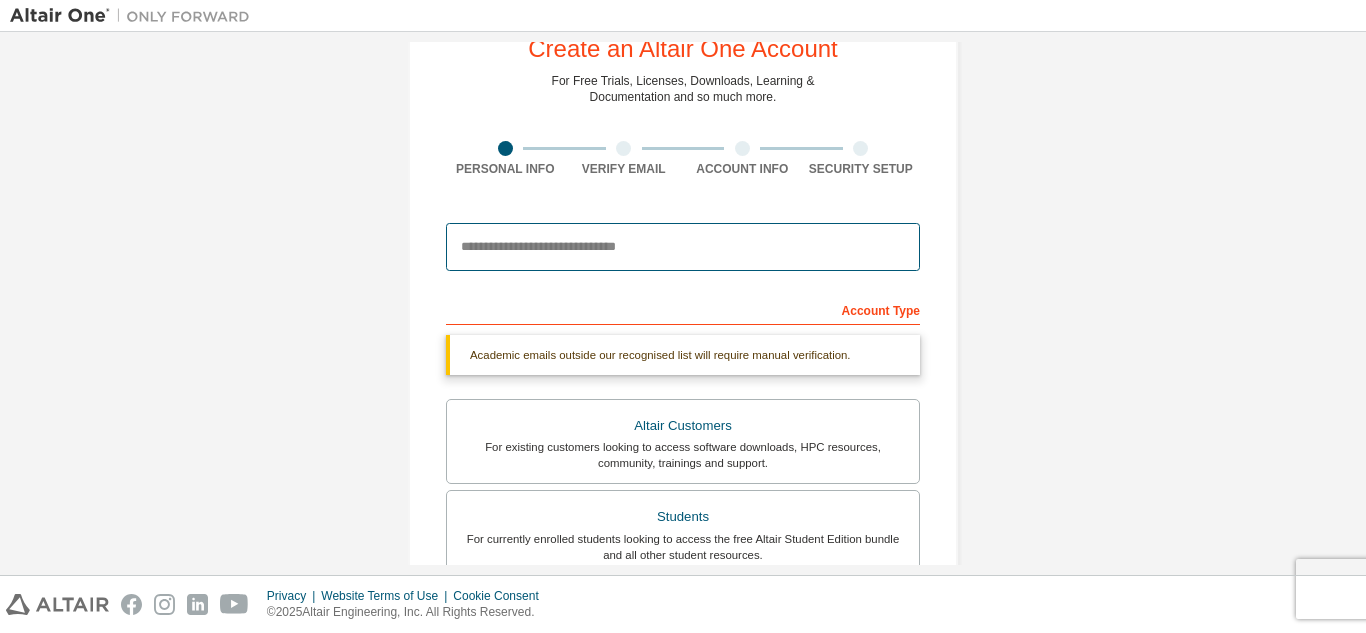scroll, scrollTop: 200, scrollLeft: 0, axis: vertical 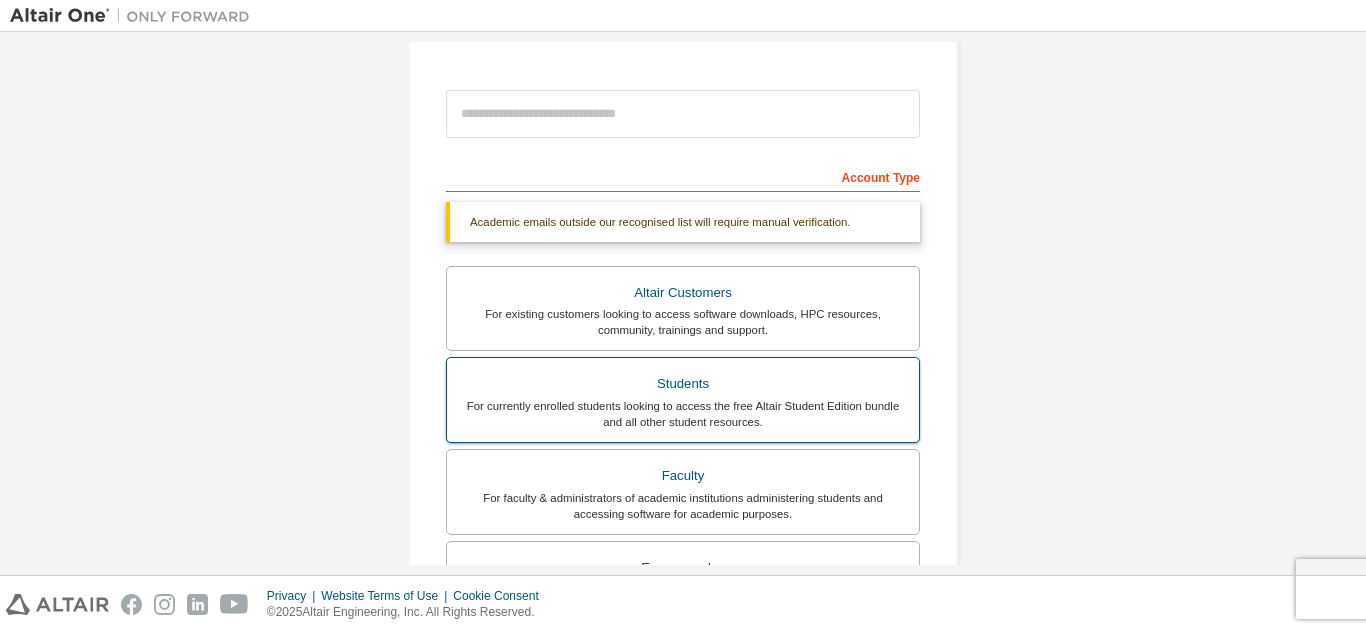 drag, startPoint x: 814, startPoint y: 409, endPoint x: 825, endPoint y: 365, distance: 45.35416 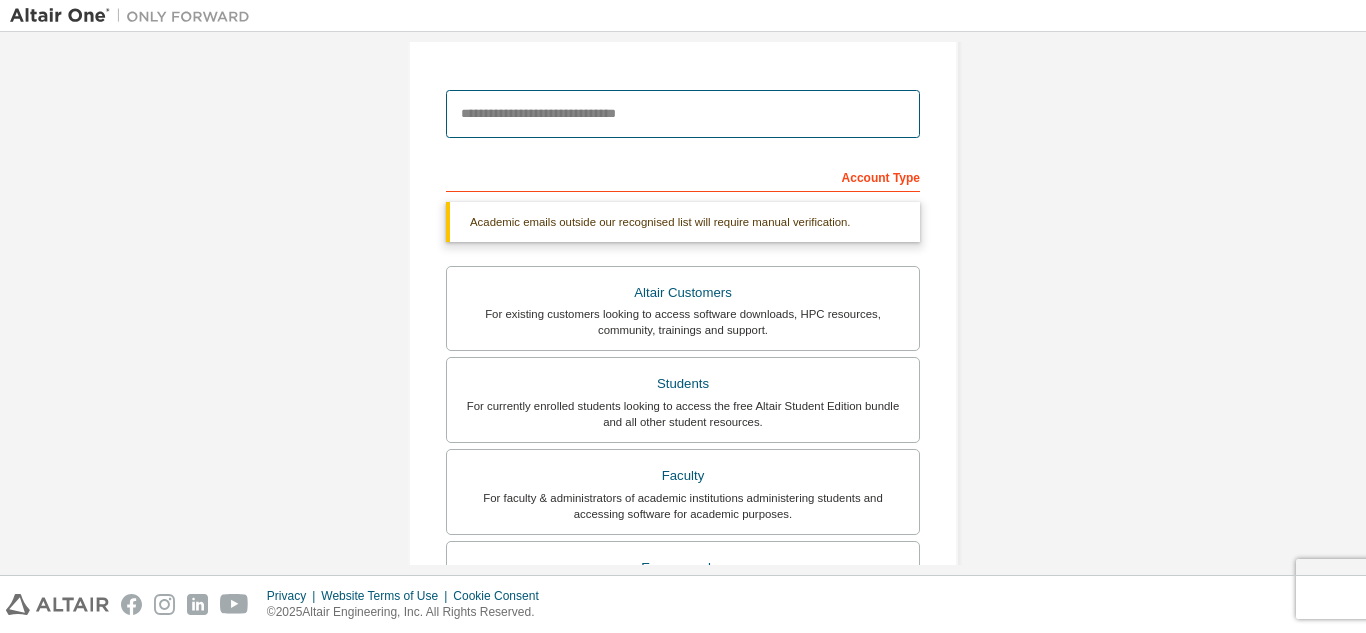 click at bounding box center [683, 114] 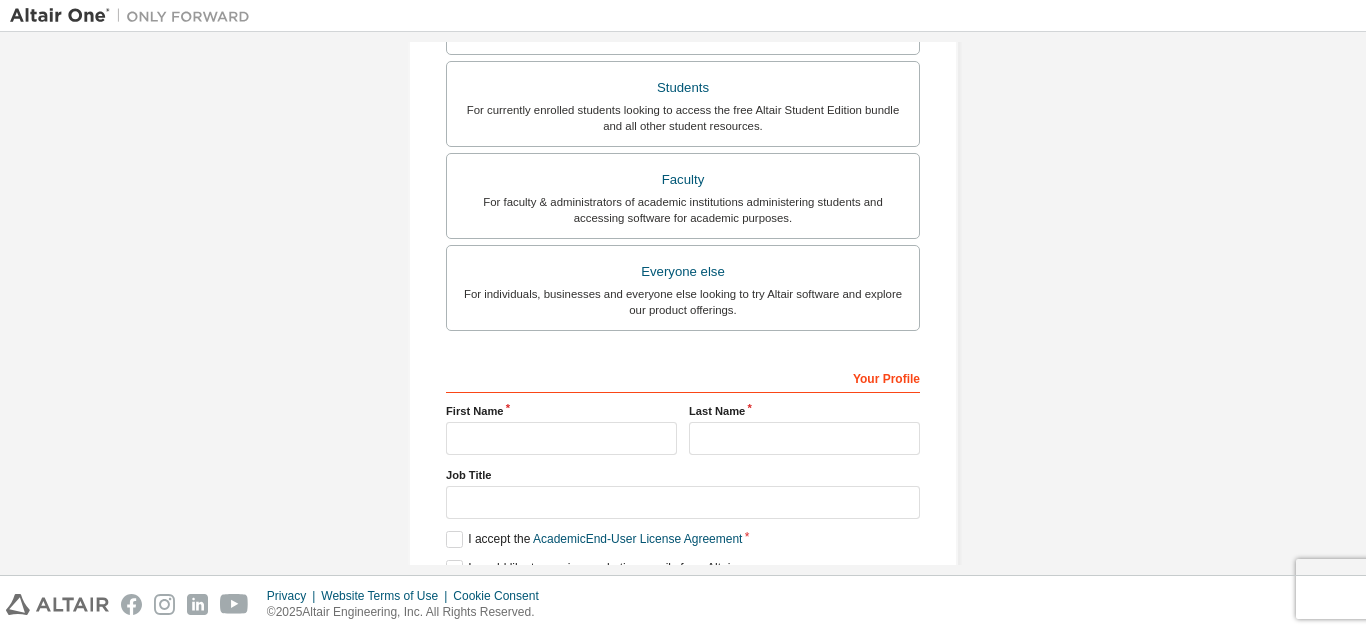 scroll, scrollTop: 500, scrollLeft: 0, axis: vertical 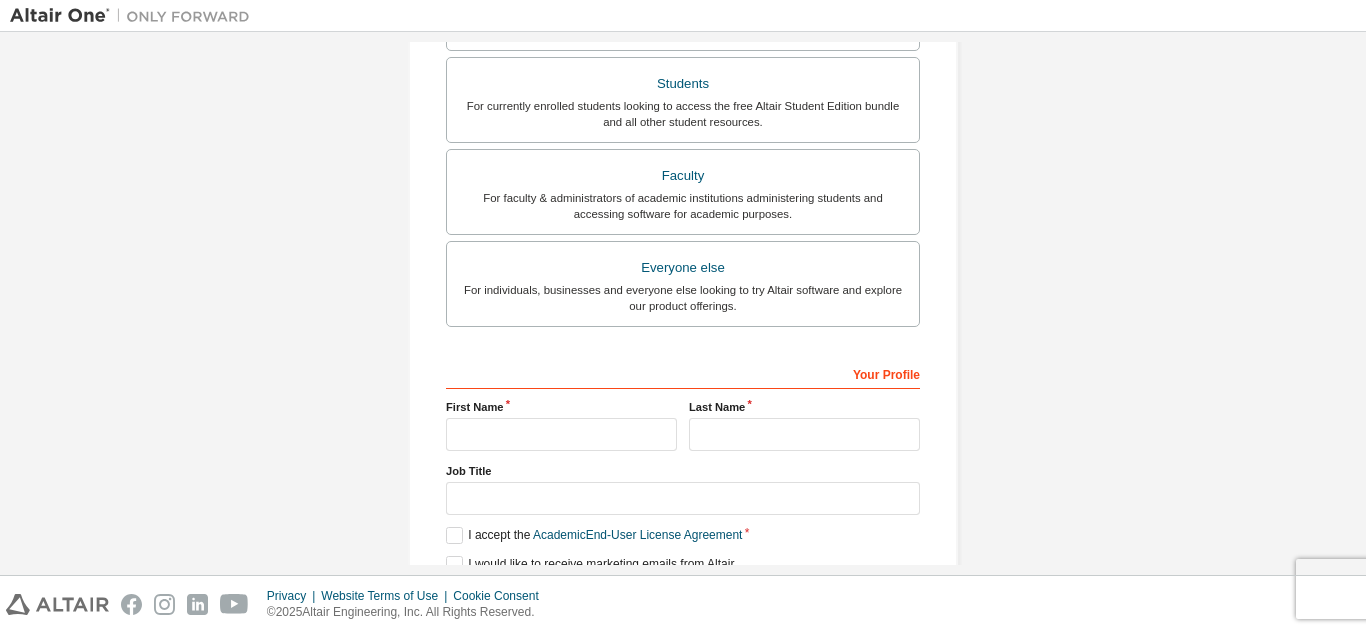 type on "**********" 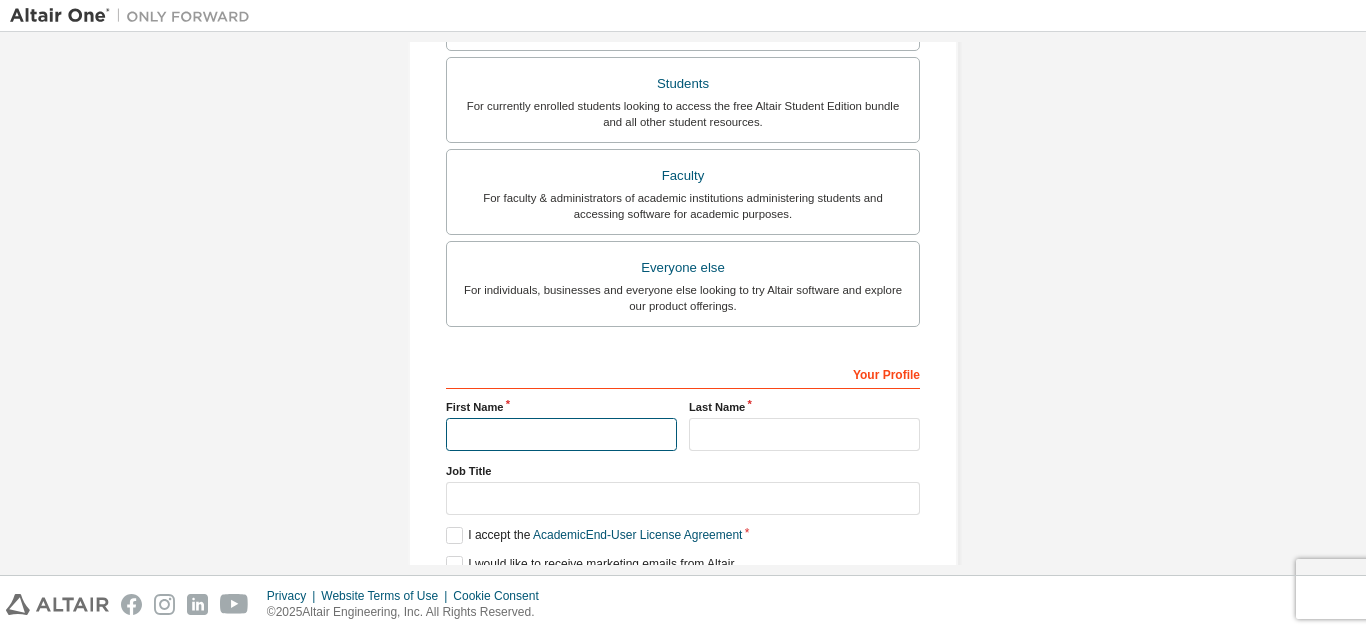 click at bounding box center [561, 434] 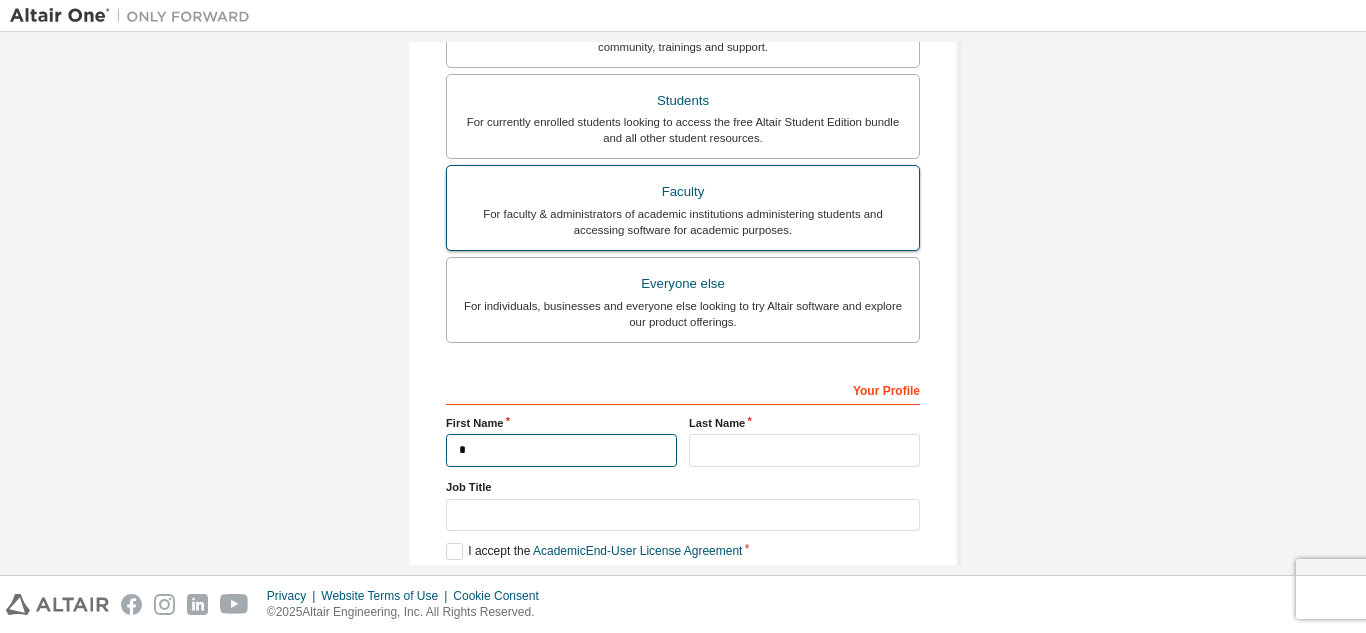 scroll, scrollTop: 517, scrollLeft: 0, axis: vertical 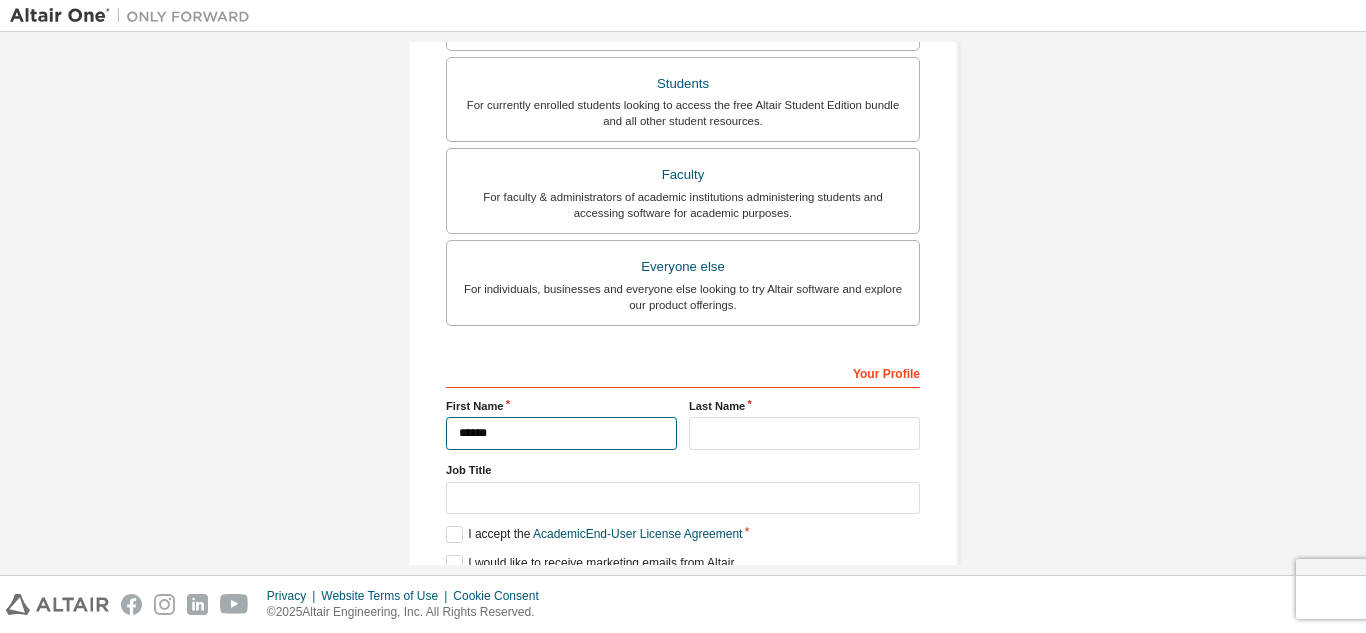 type on "******" 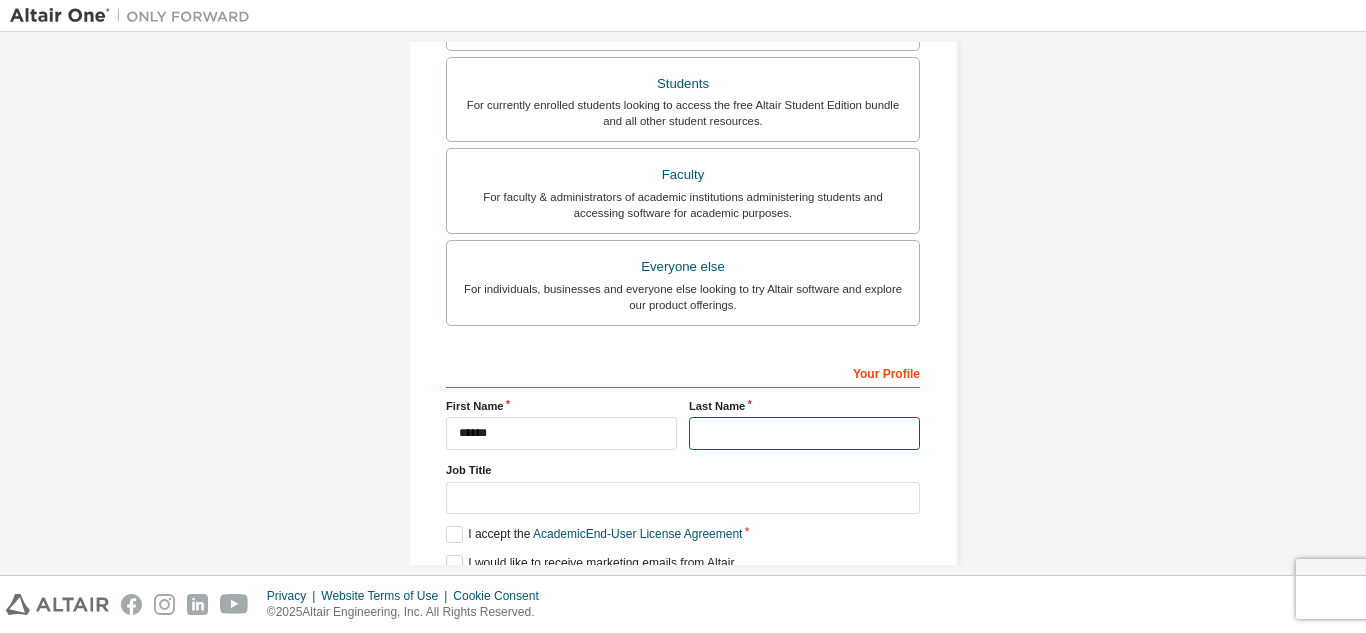 click at bounding box center [804, 433] 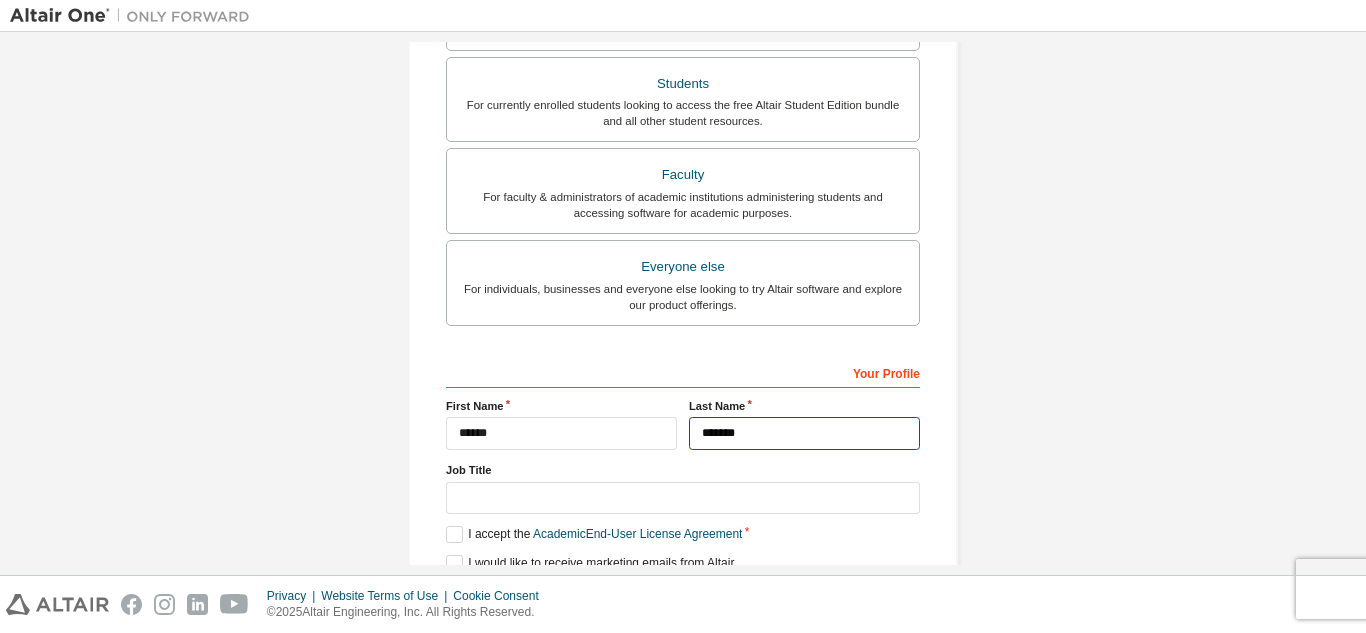 type on "*******" 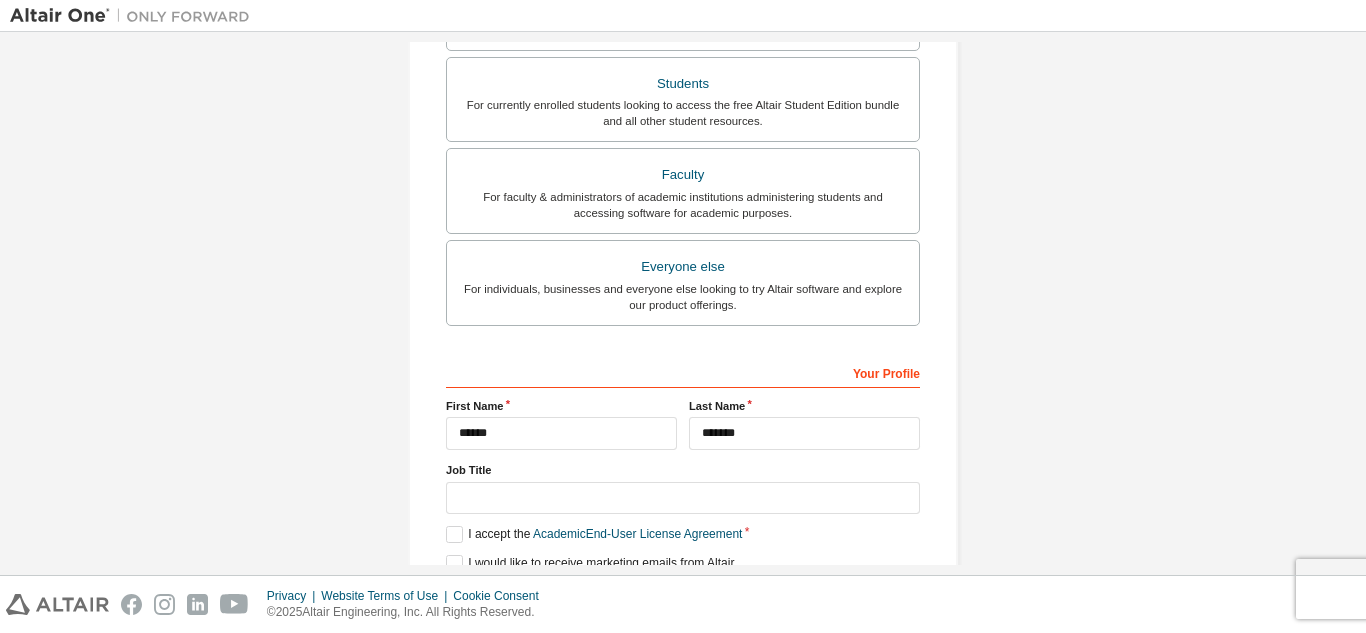 click on "Your Profile First Name ****** Last Name ******* Job Title Please provide State/Province to help us route sales and support resources to you more efficiently. I accept the   Academic   End-User License Agreement I would like to receive marketing emails from Altair Next" at bounding box center (683, 485) 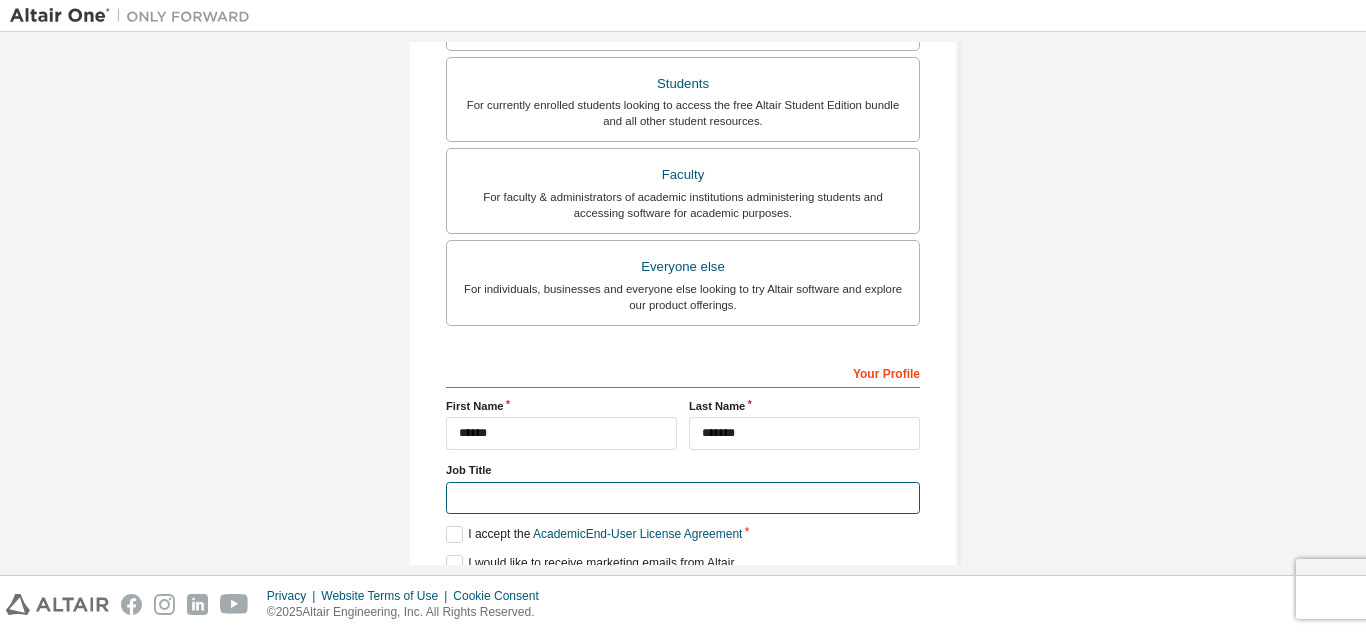 click at bounding box center (683, 498) 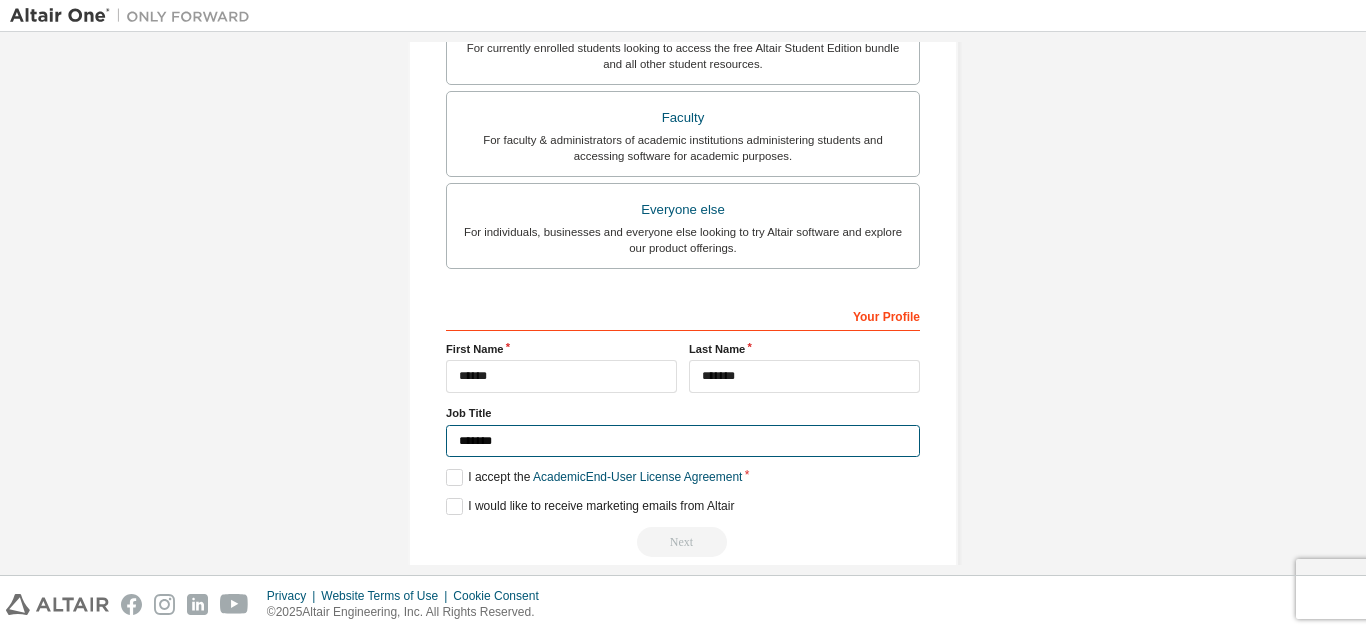 scroll, scrollTop: 605, scrollLeft: 0, axis: vertical 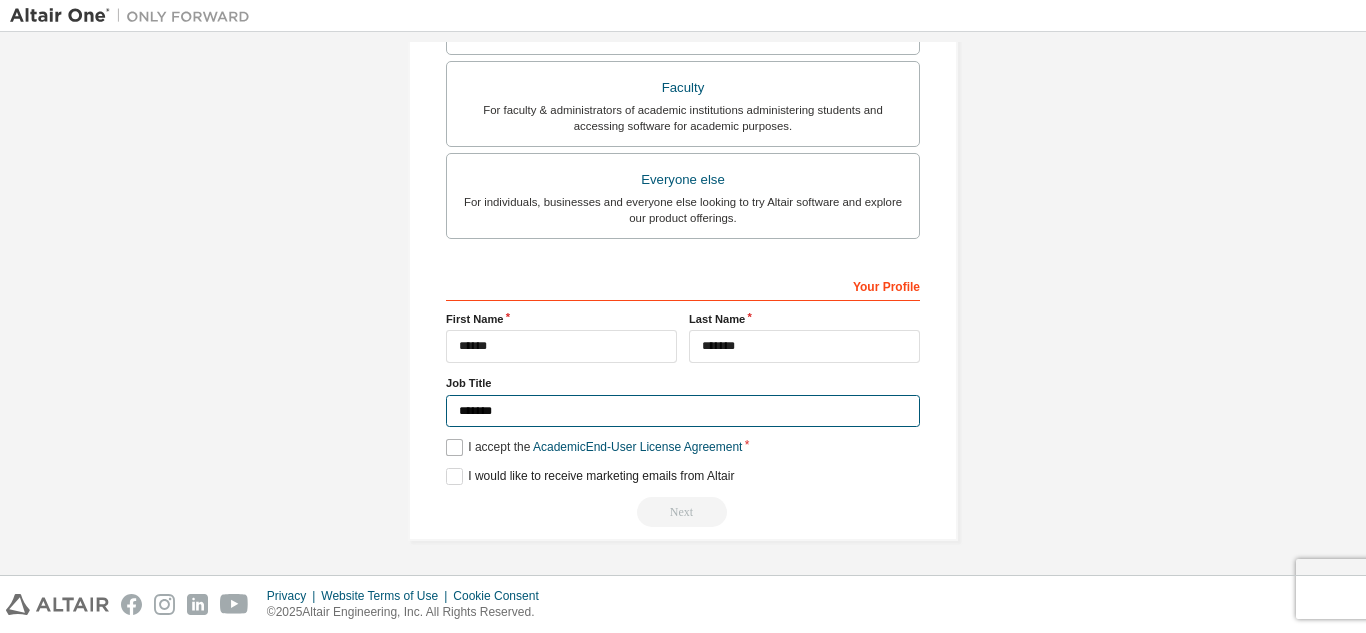 type on "*******" 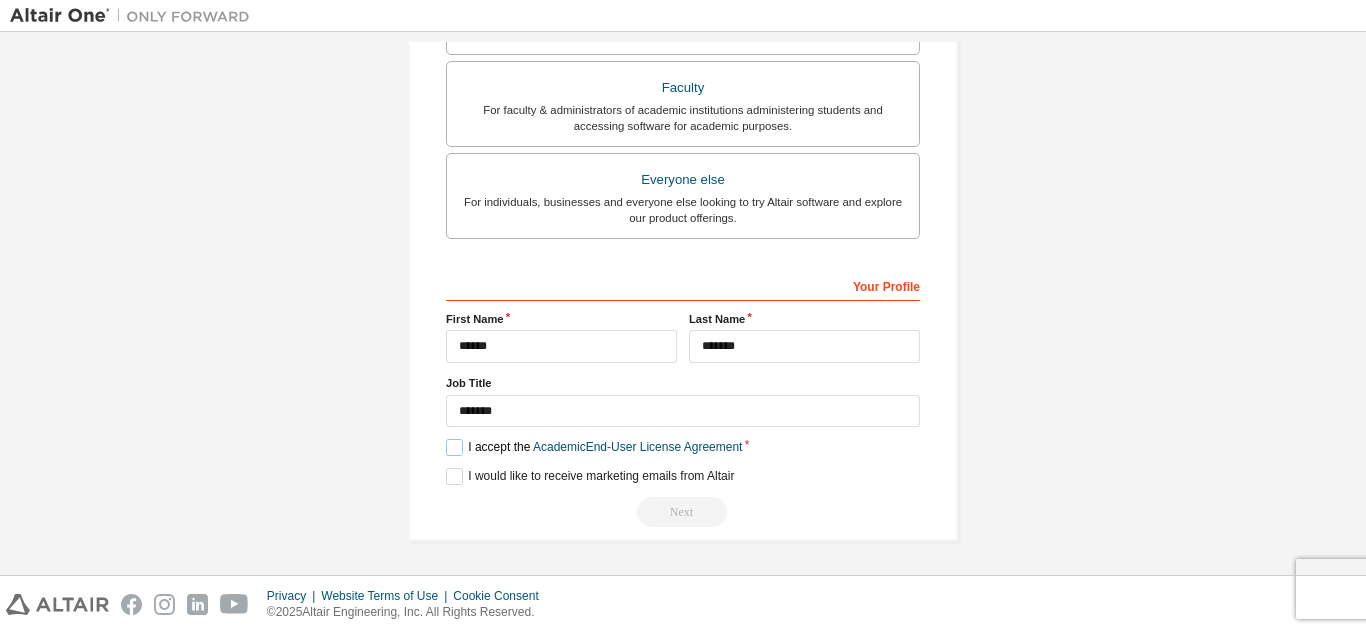 click on "I accept the   Academic   End-User License Agreement" at bounding box center [594, 447] 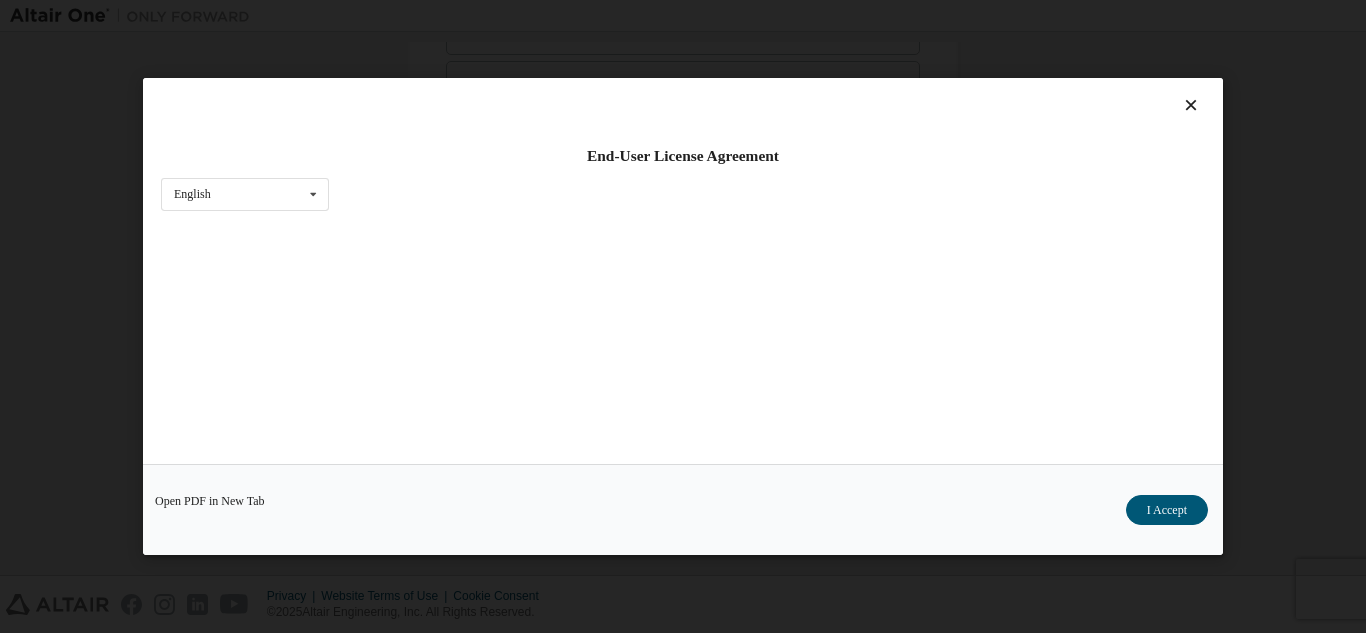 scroll, scrollTop: 66, scrollLeft: 0, axis: vertical 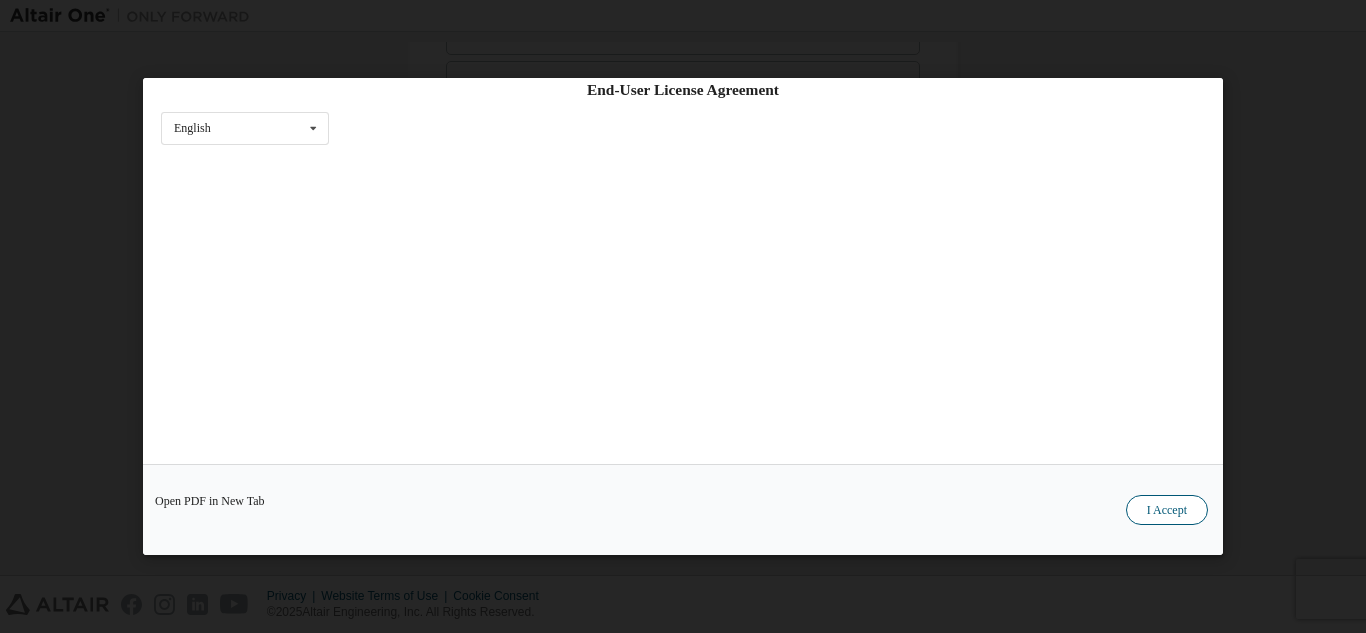 click on "I Accept" at bounding box center [1167, 510] 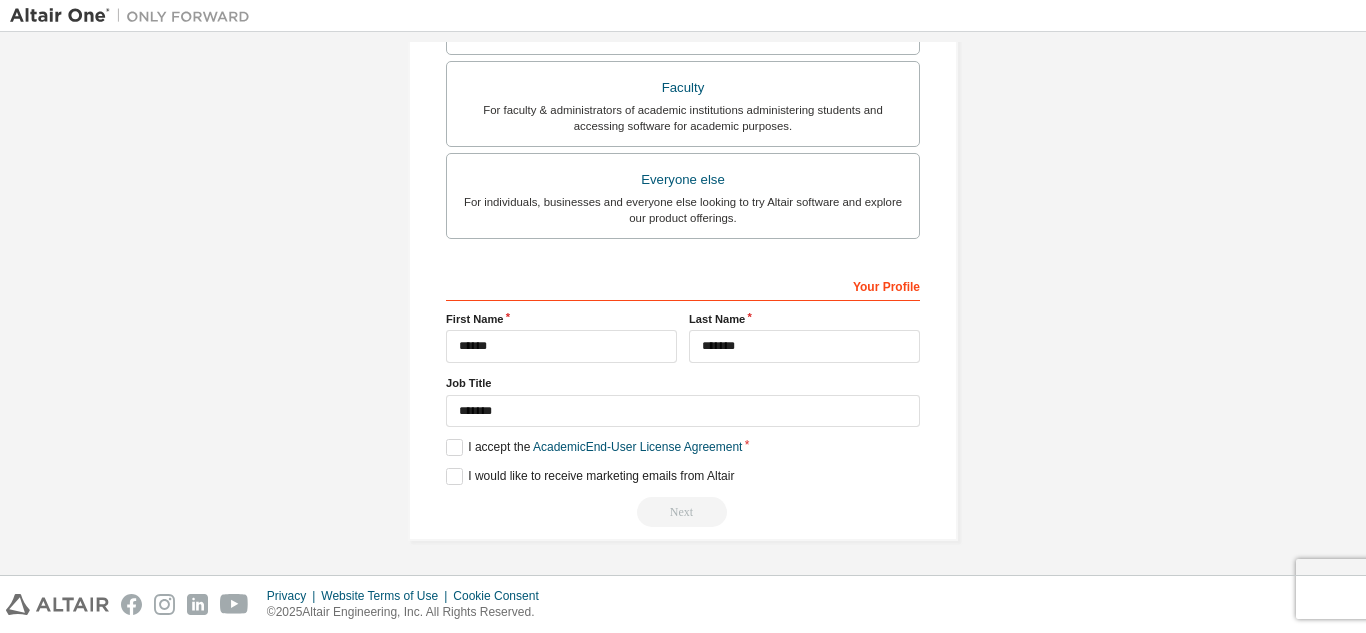 click on "**********" at bounding box center (683, 398) 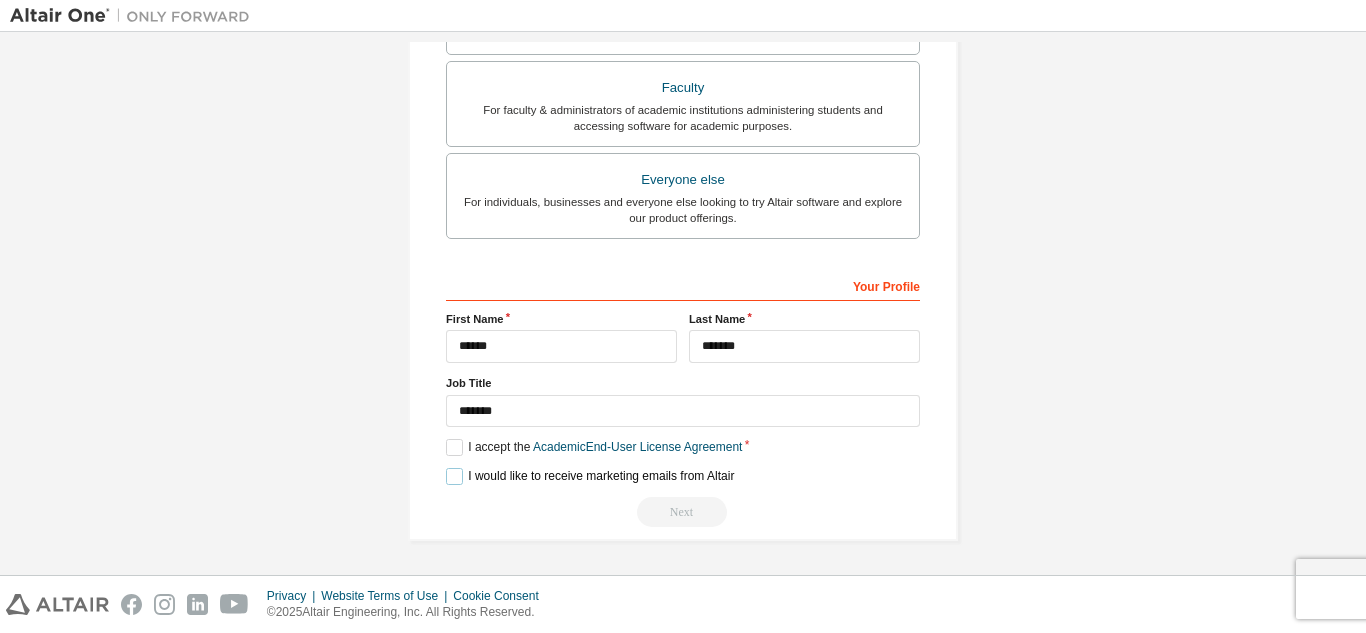 click on "I would like to receive marketing emails from Altair" at bounding box center (590, 476) 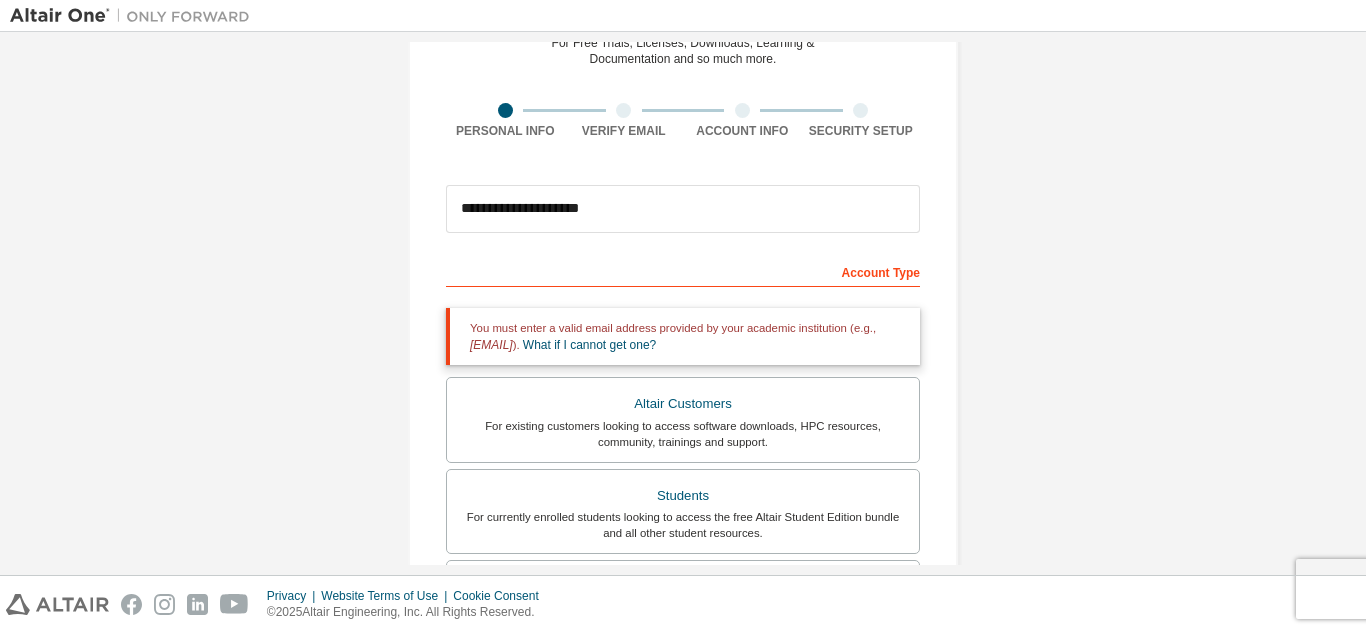 scroll, scrollTop: 205, scrollLeft: 0, axis: vertical 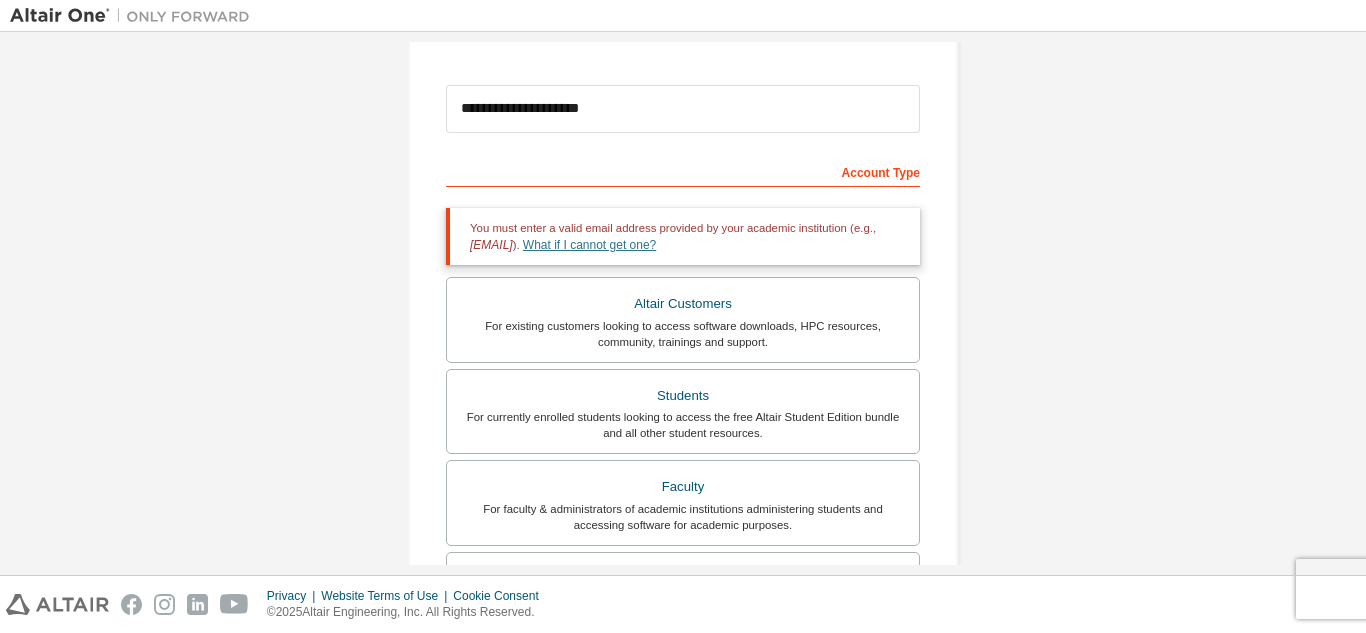 click on "What if I cannot get one?" at bounding box center [589, 245] 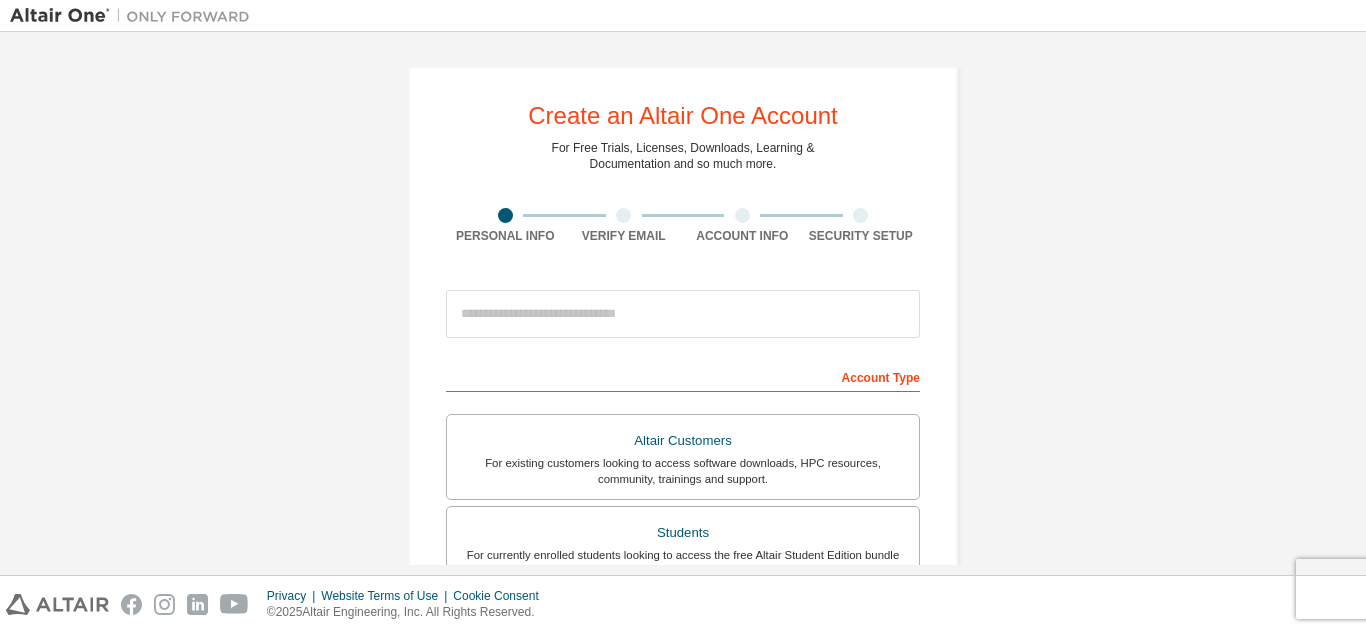 scroll, scrollTop: 0, scrollLeft: 0, axis: both 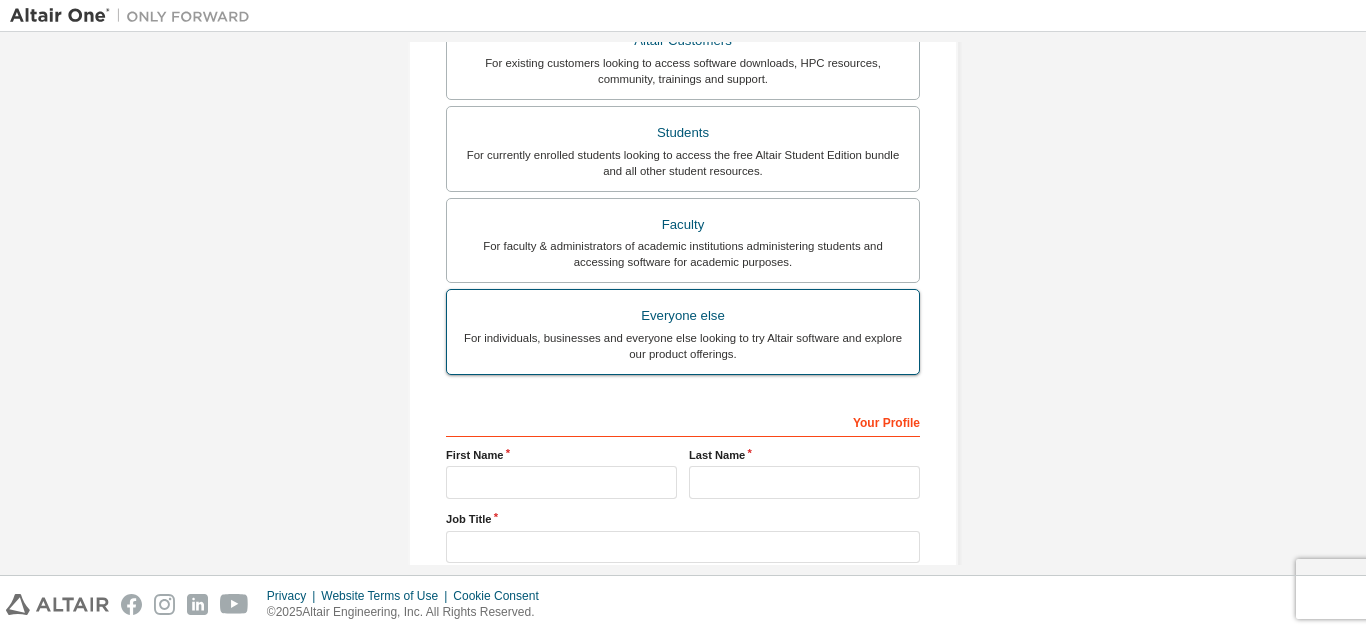 click on "For individuals, businesses and everyone else looking to try Altair software and explore our product offerings." at bounding box center (683, 346) 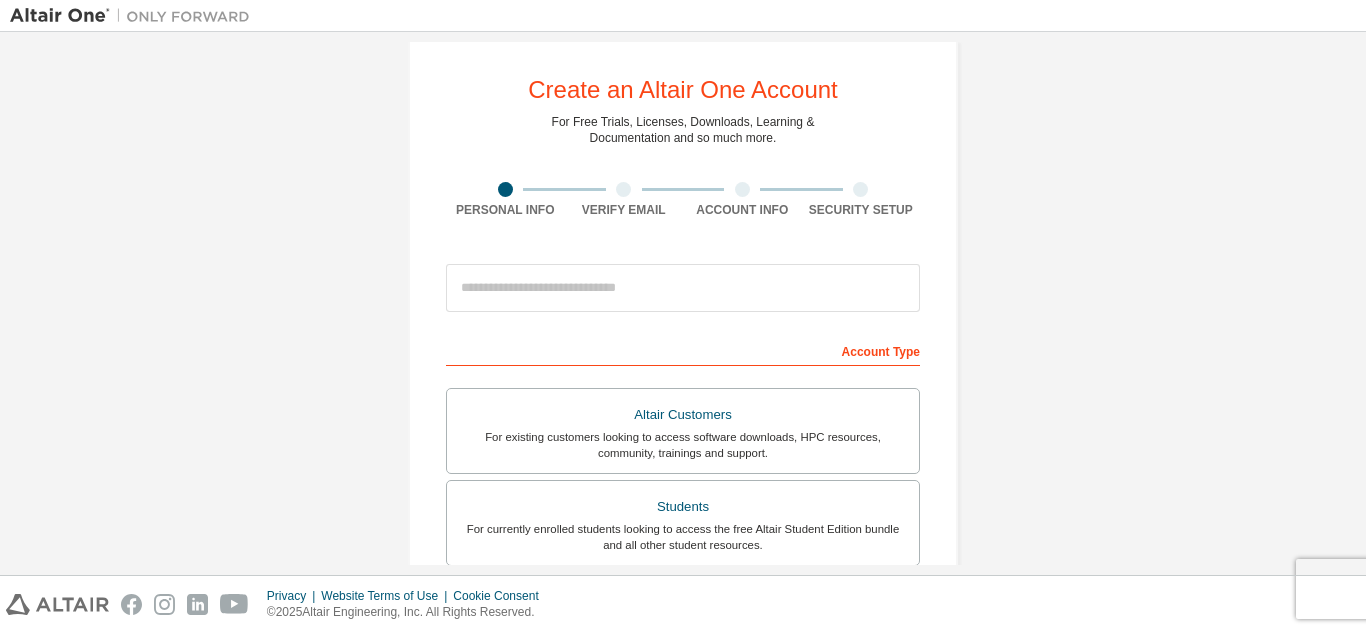 scroll, scrollTop: 0, scrollLeft: 0, axis: both 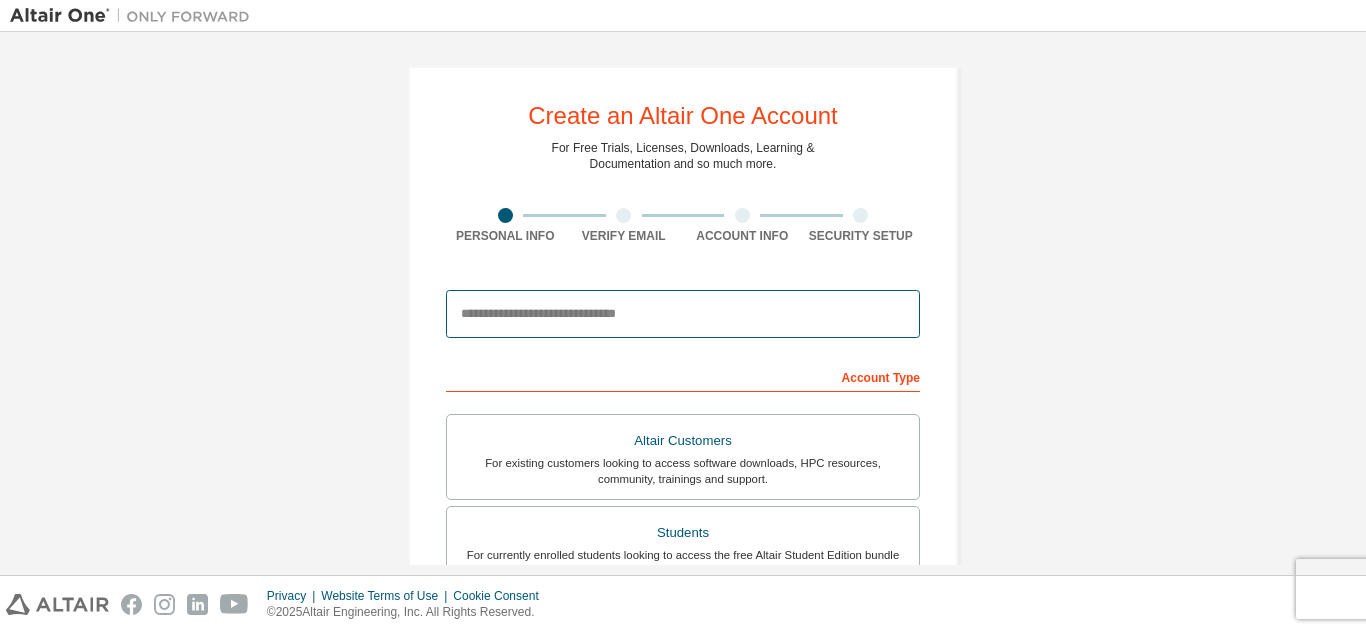 click at bounding box center (683, 314) 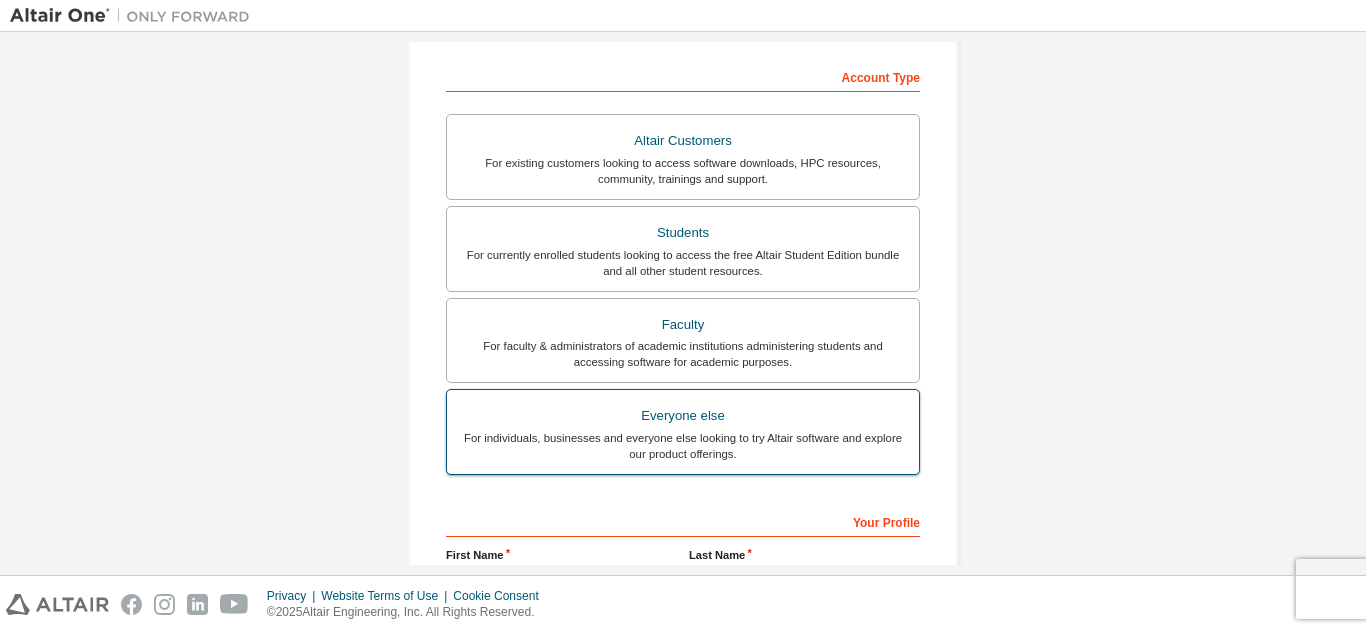 scroll, scrollTop: 400, scrollLeft: 0, axis: vertical 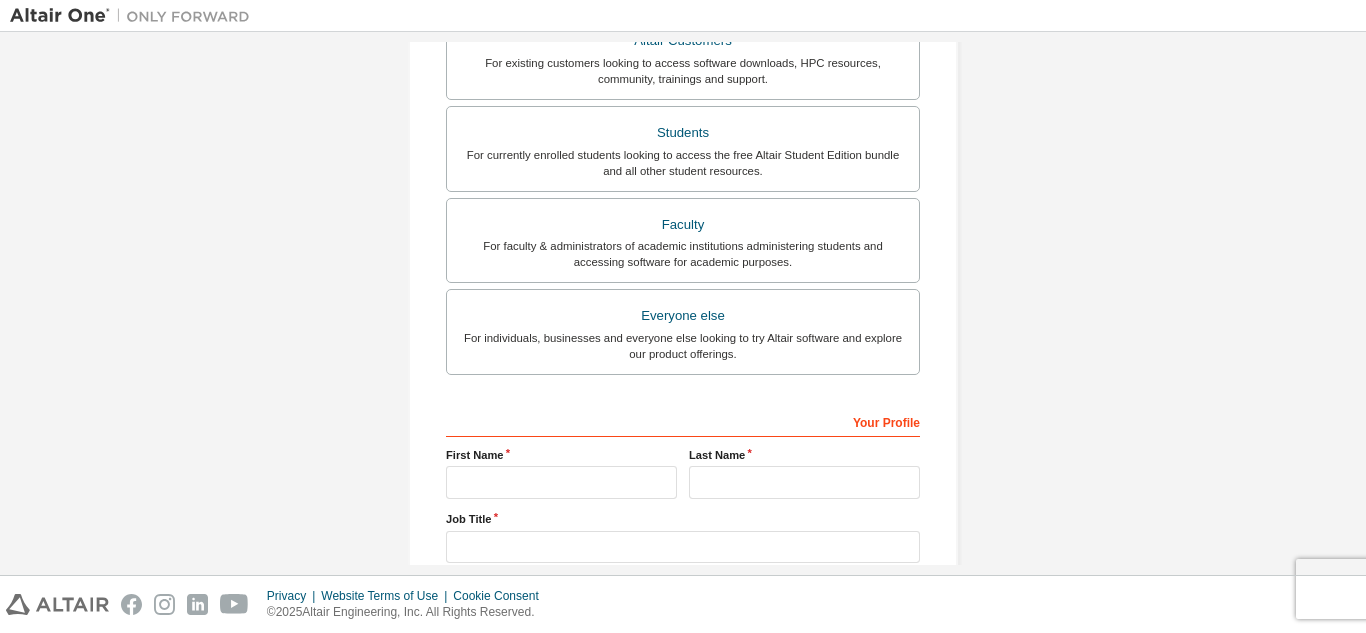 type on "**********" 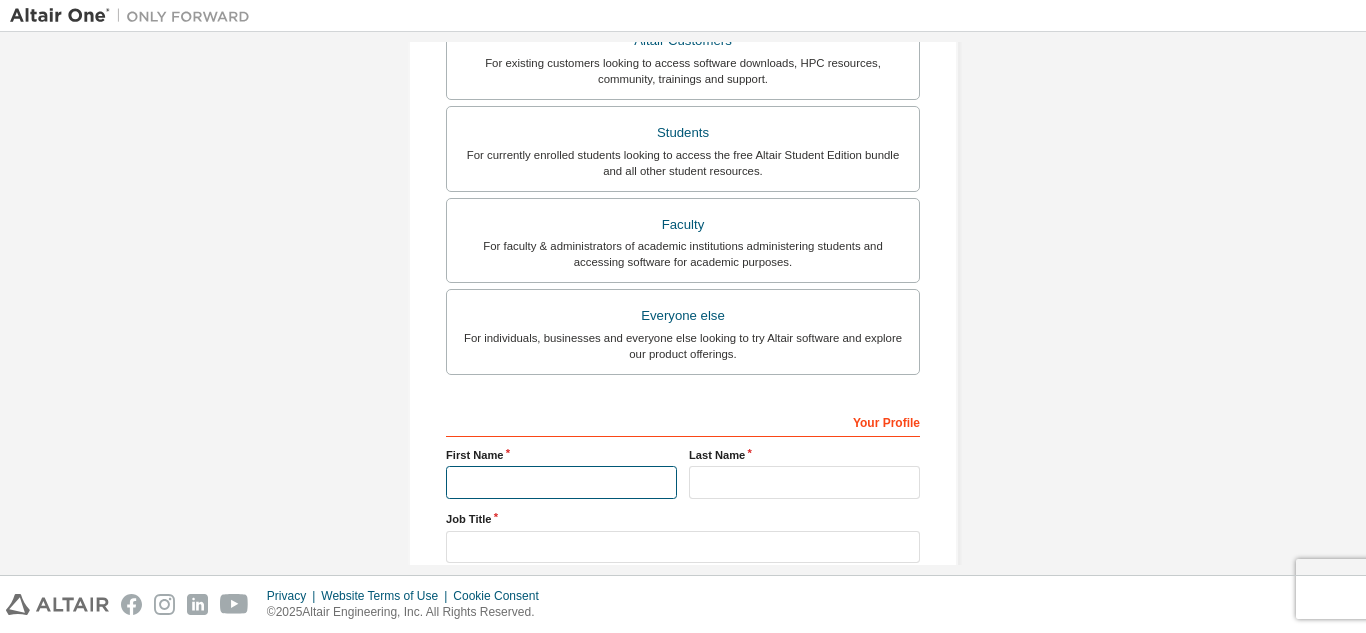 click at bounding box center [561, 482] 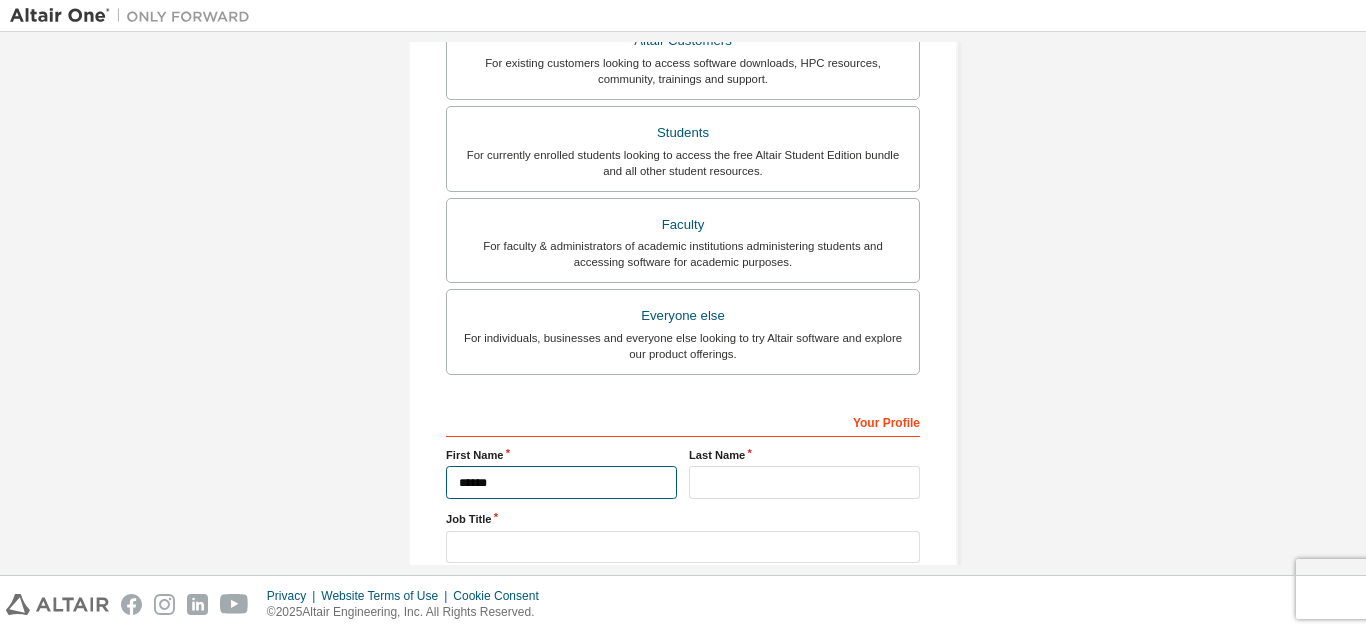 type on "******" 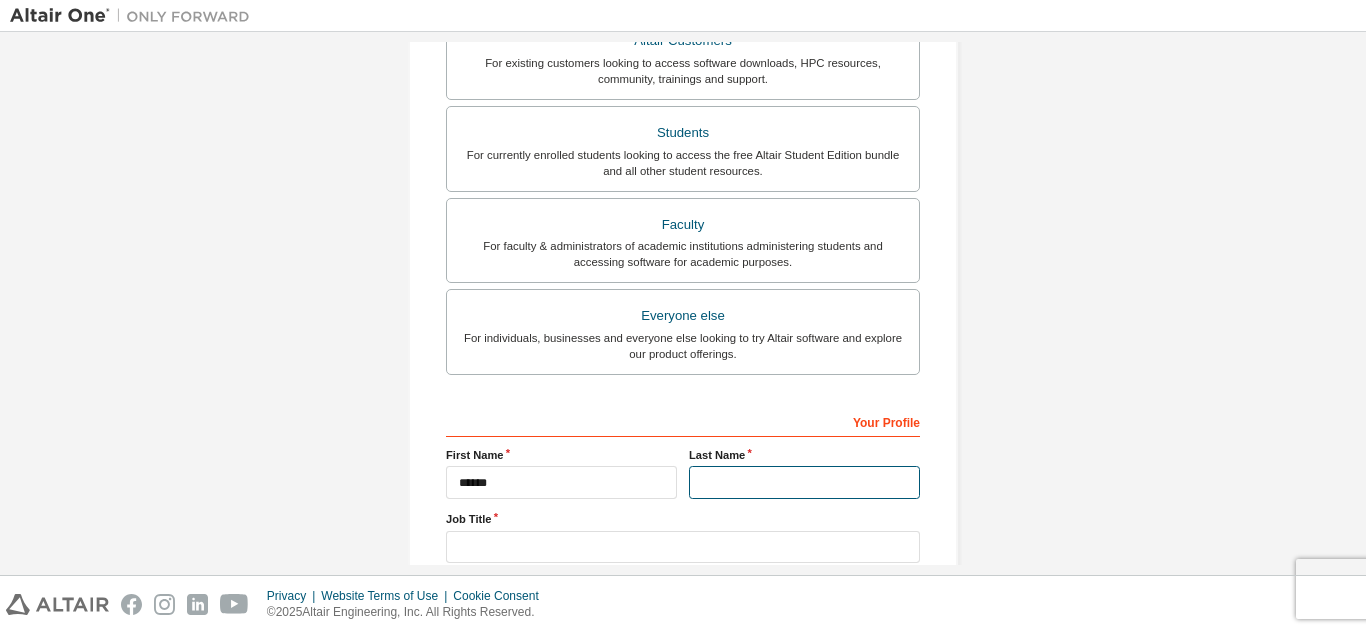 drag, startPoint x: 802, startPoint y: 483, endPoint x: 794, endPoint y: 473, distance: 12.806249 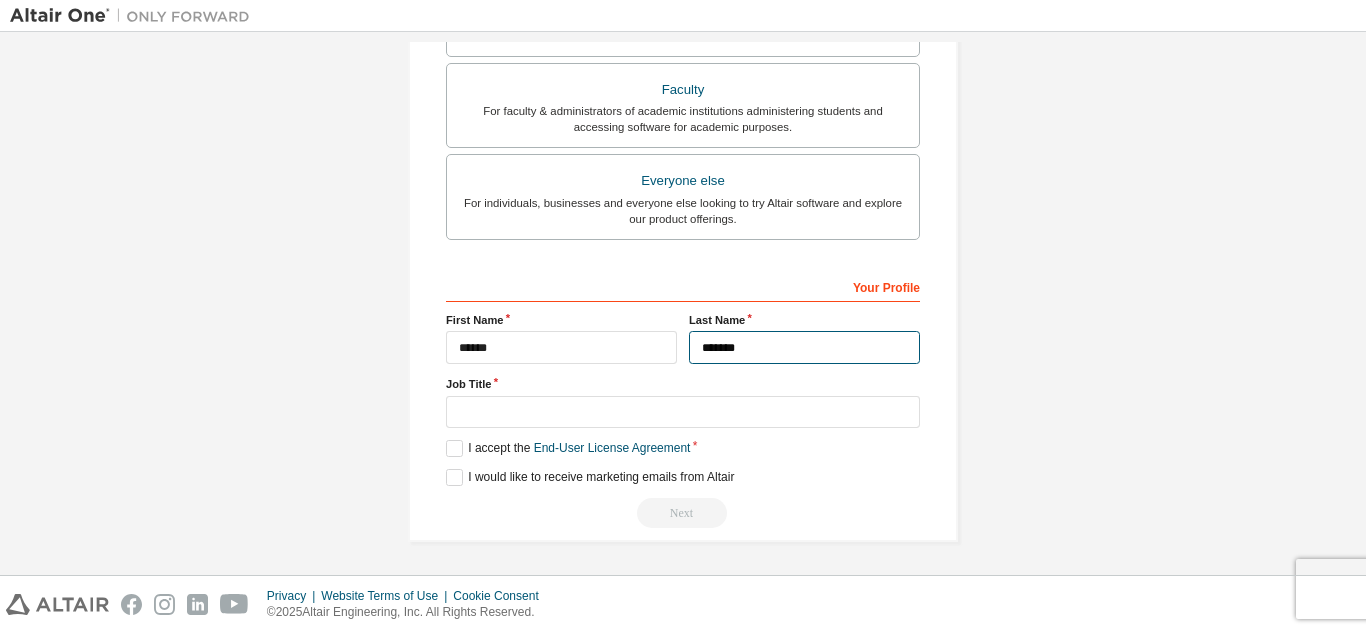 scroll, scrollTop: 536, scrollLeft: 0, axis: vertical 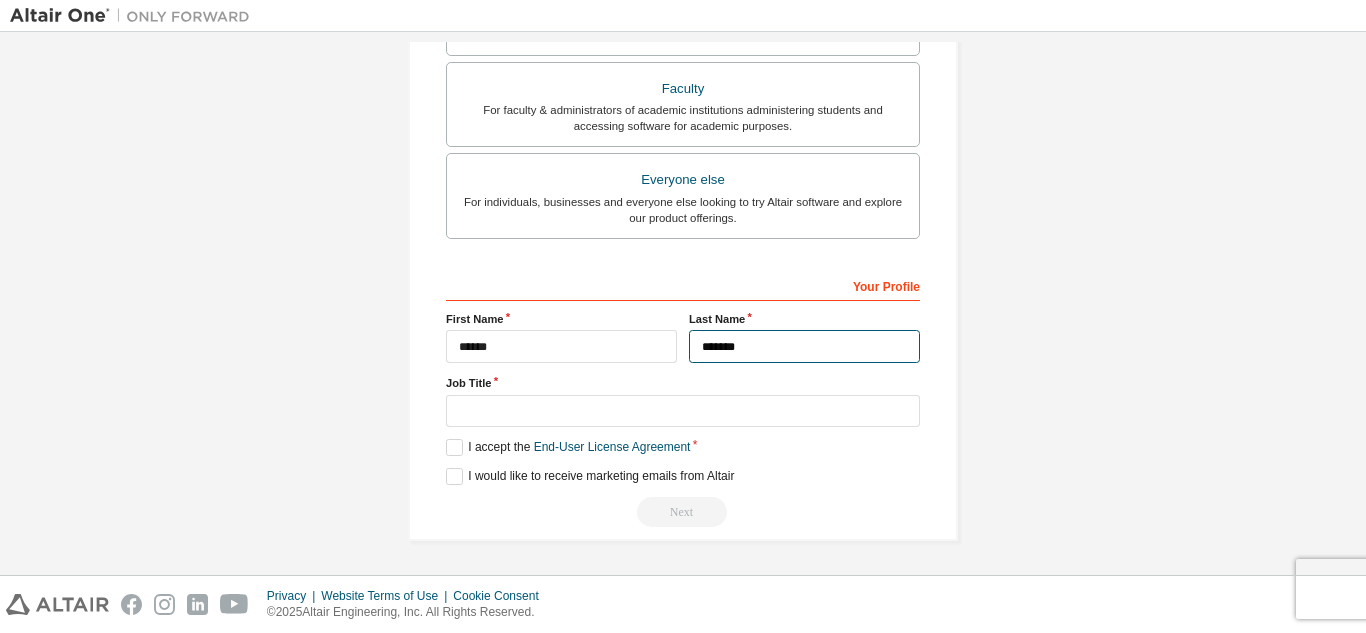 type on "*******" 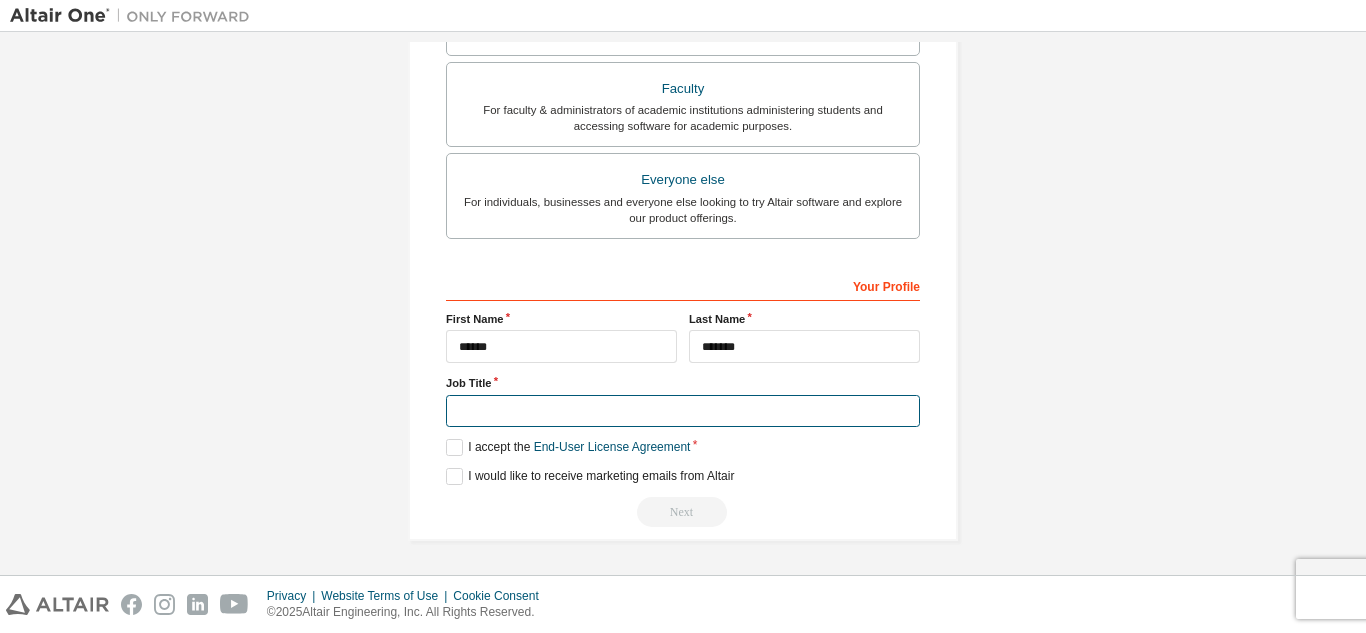 click at bounding box center (683, 411) 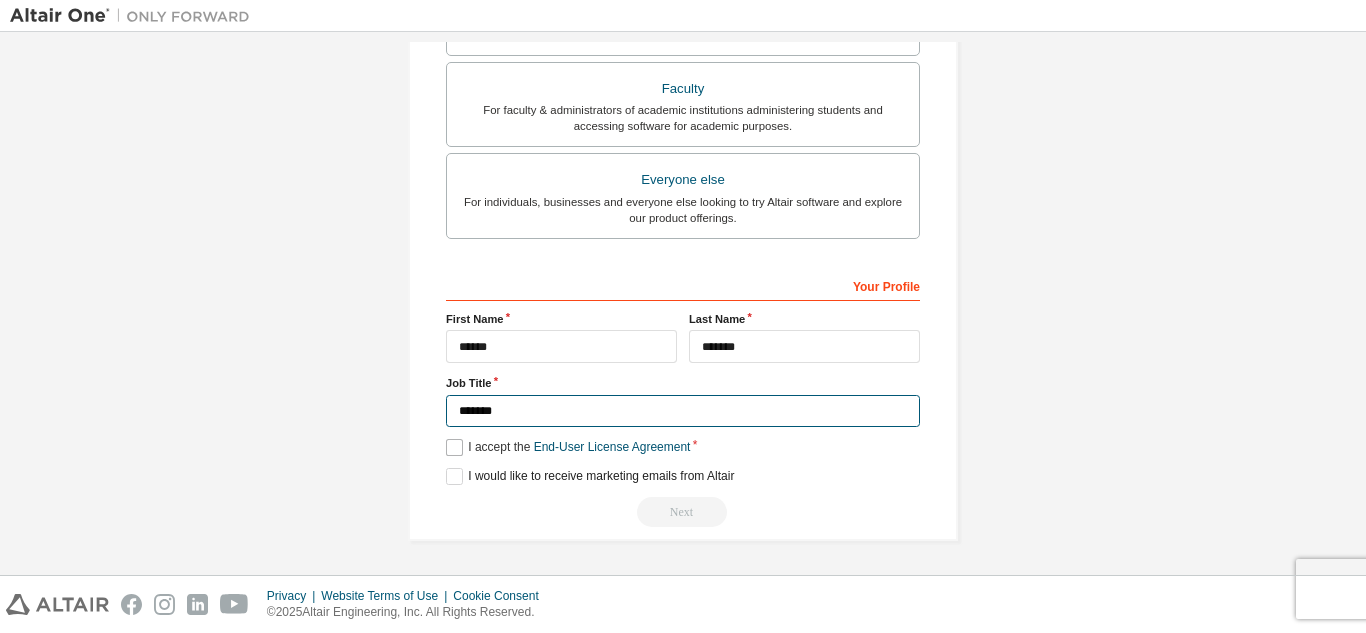 type on "*******" 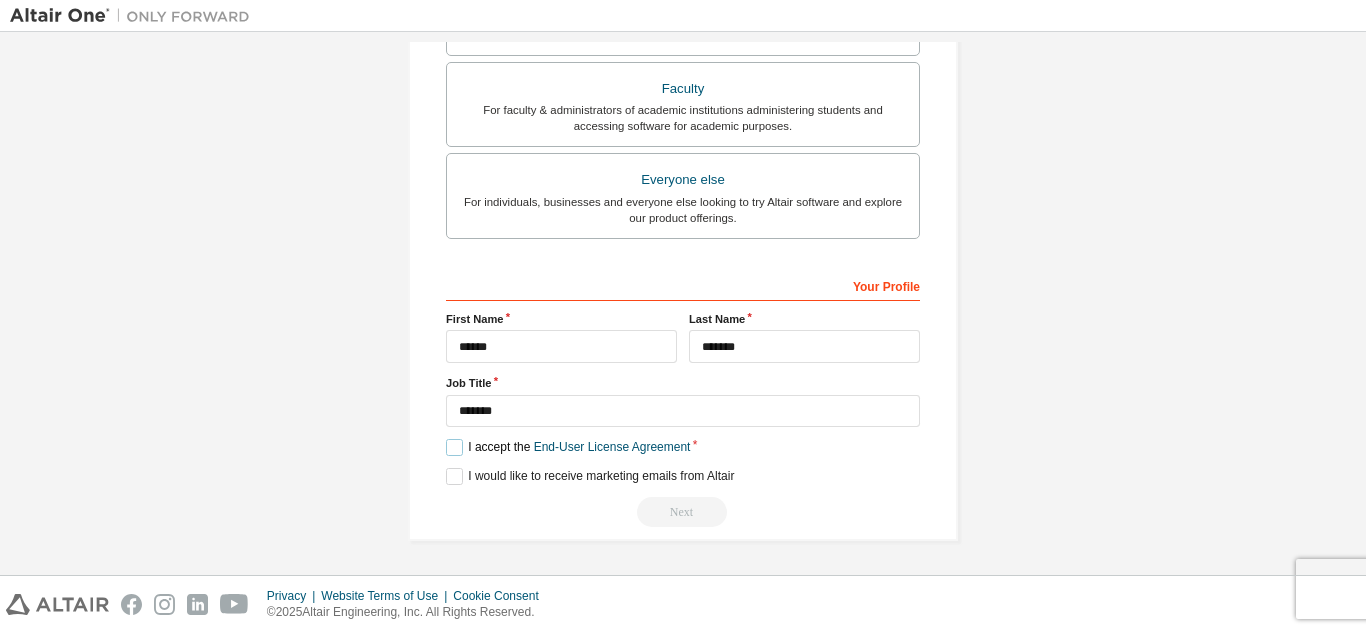 click on "I accept the    End-User License Agreement" at bounding box center [568, 447] 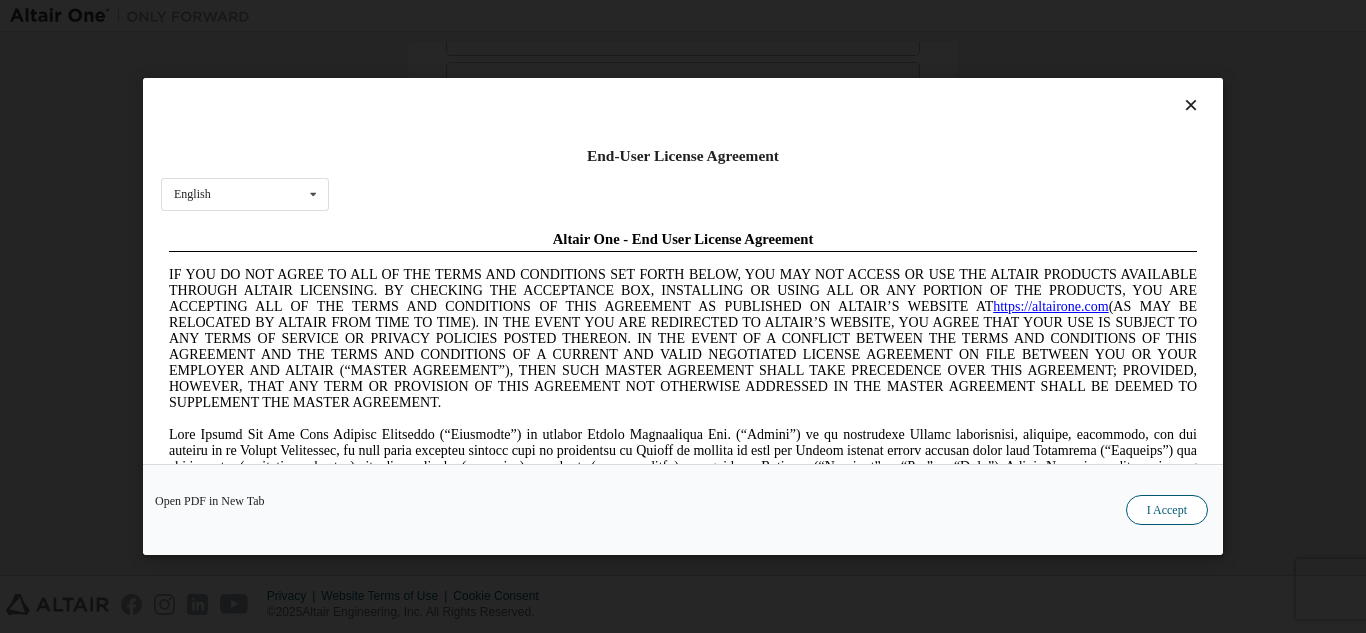 scroll, scrollTop: 4255, scrollLeft: 0, axis: vertical 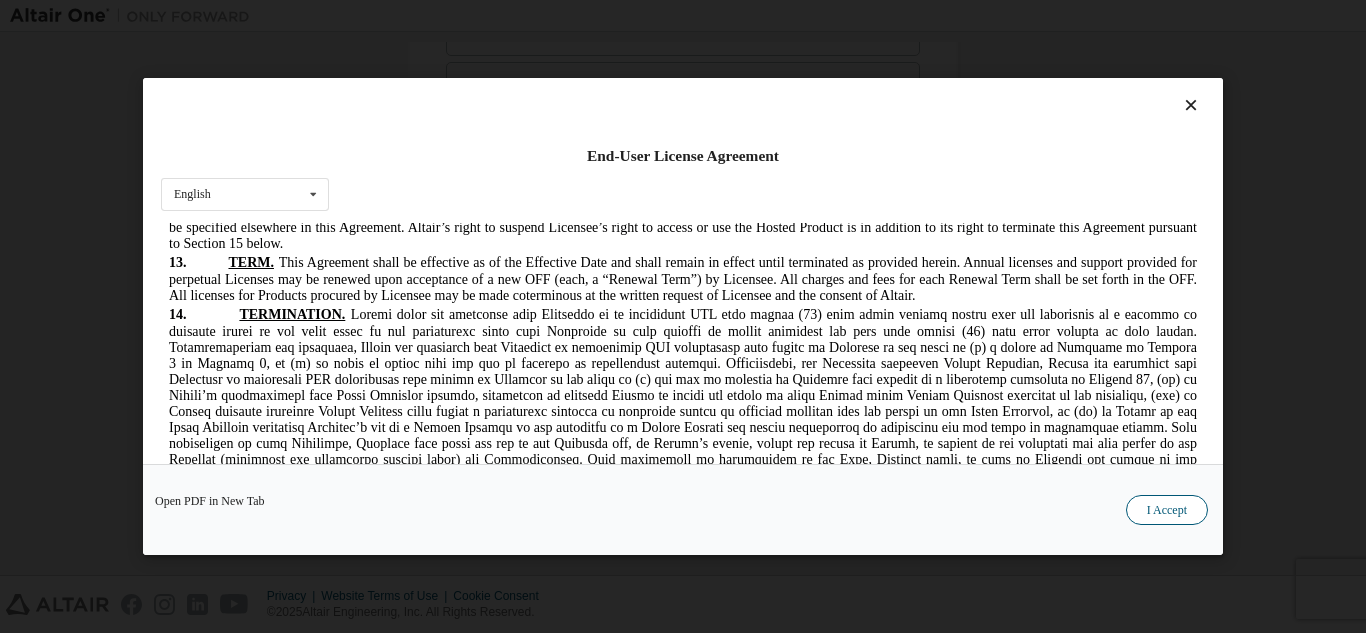 click on "I Accept" at bounding box center (1167, 510) 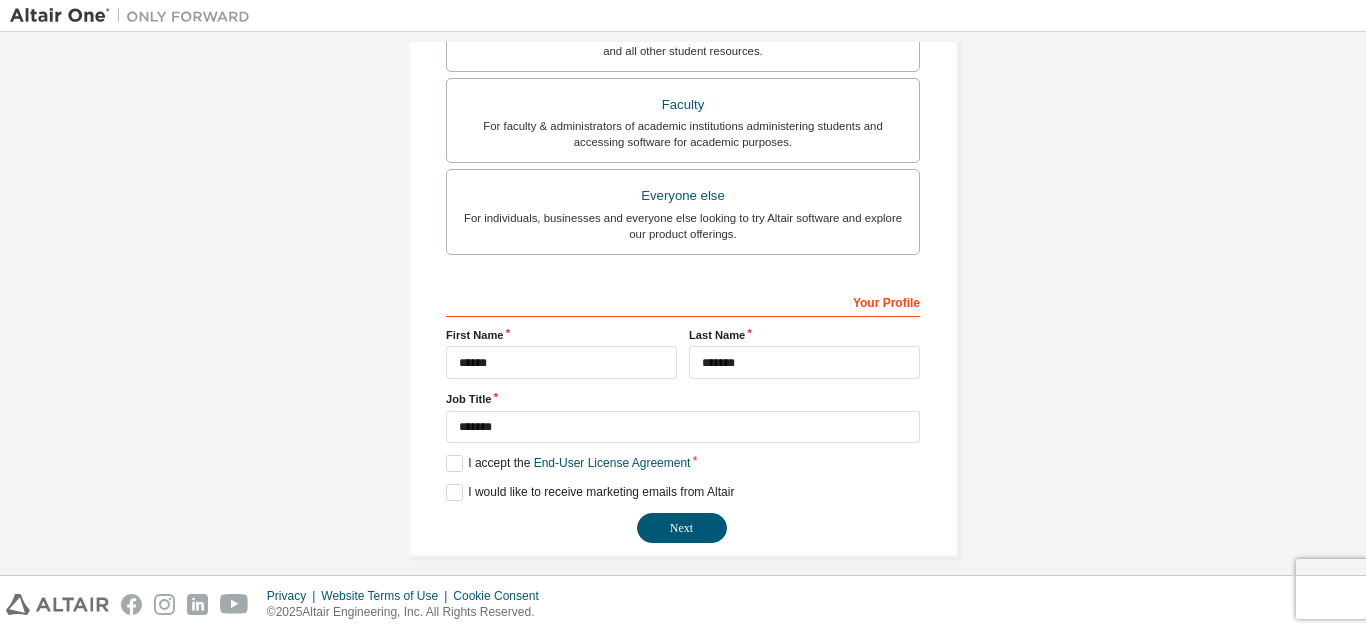 scroll, scrollTop: 536, scrollLeft: 0, axis: vertical 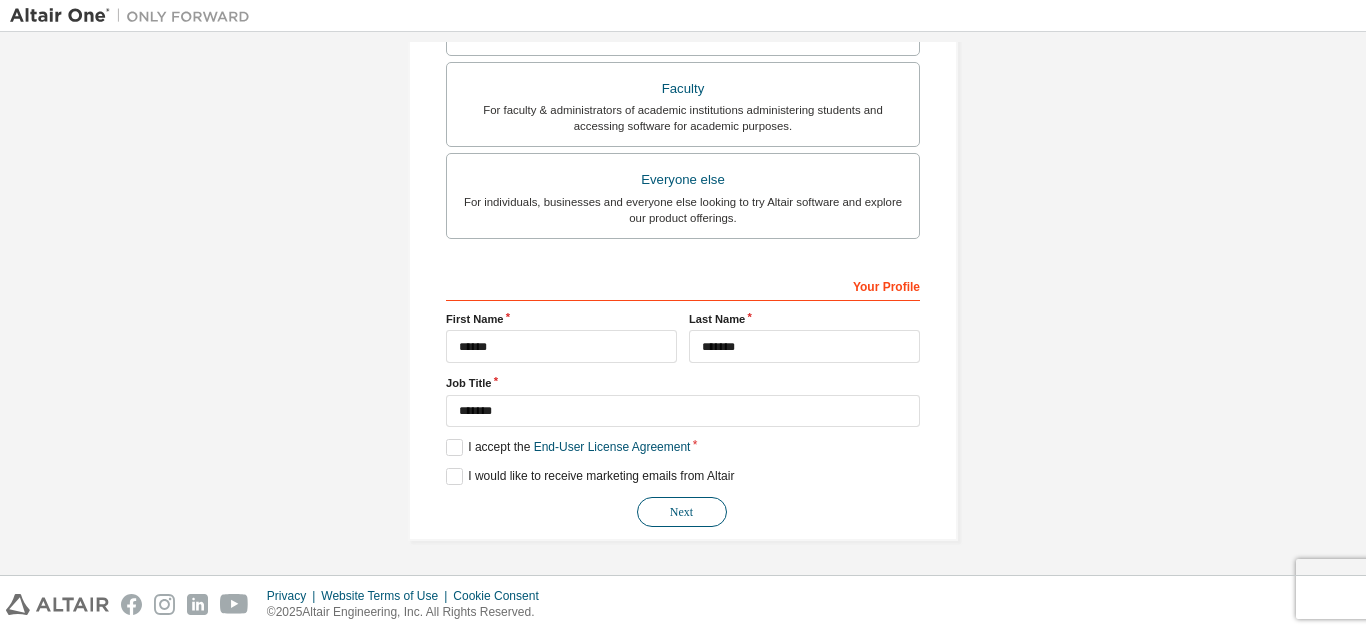 click on "Next" at bounding box center [682, 512] 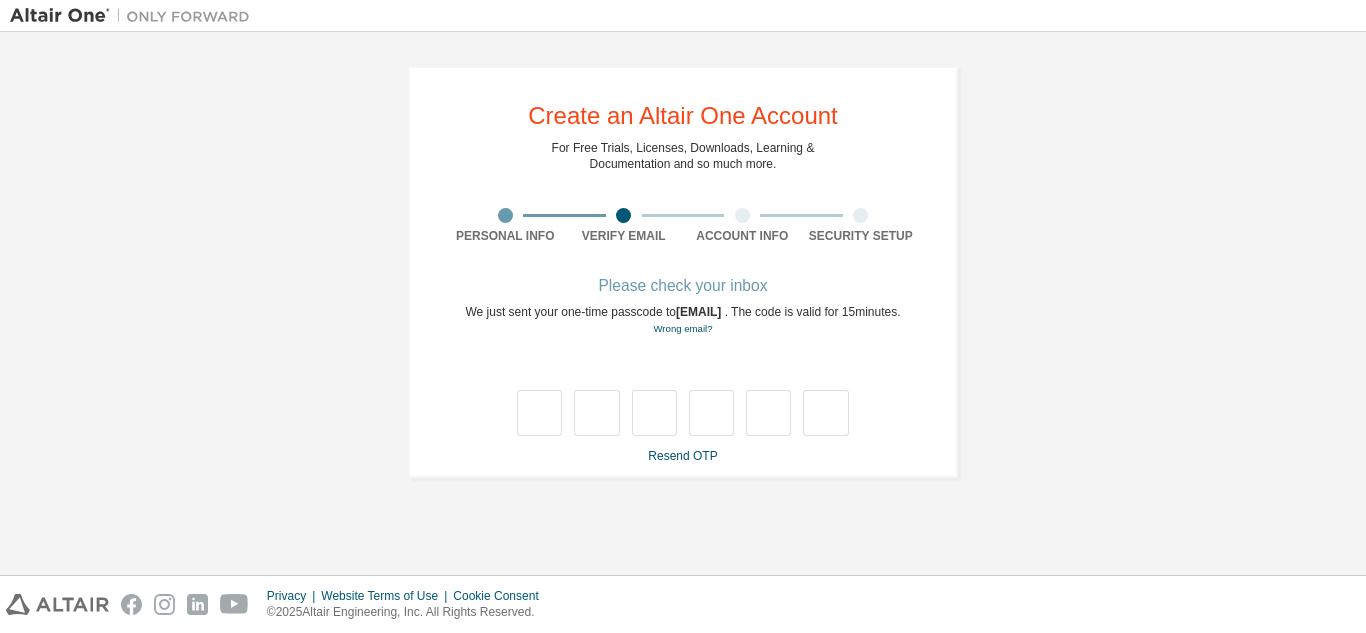 scroll, scrollTop: 0, scrollLeft: 0, axis: both 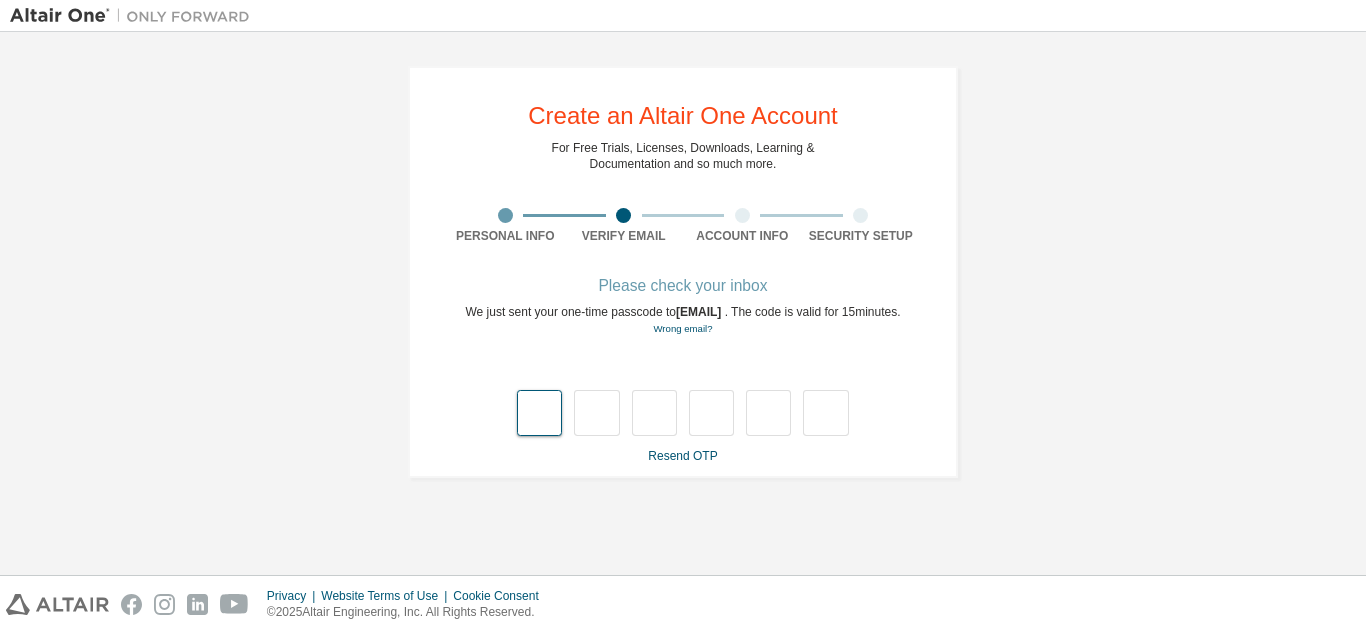 type on "*" 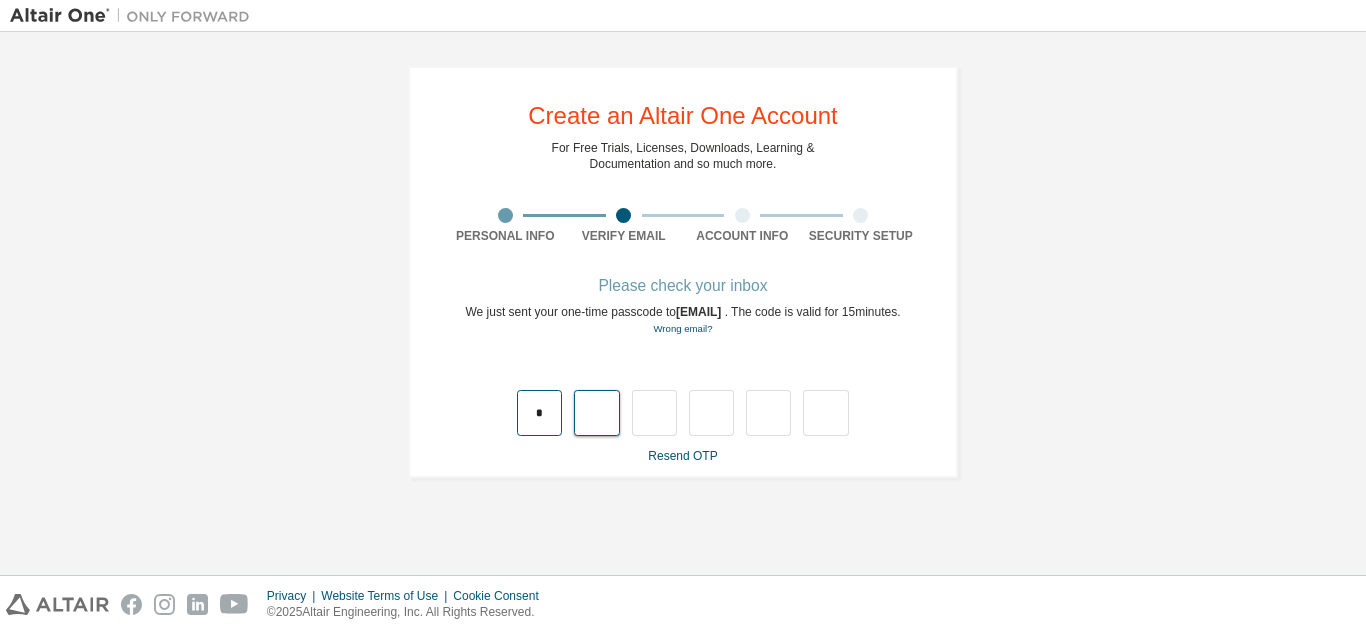 type on "*" 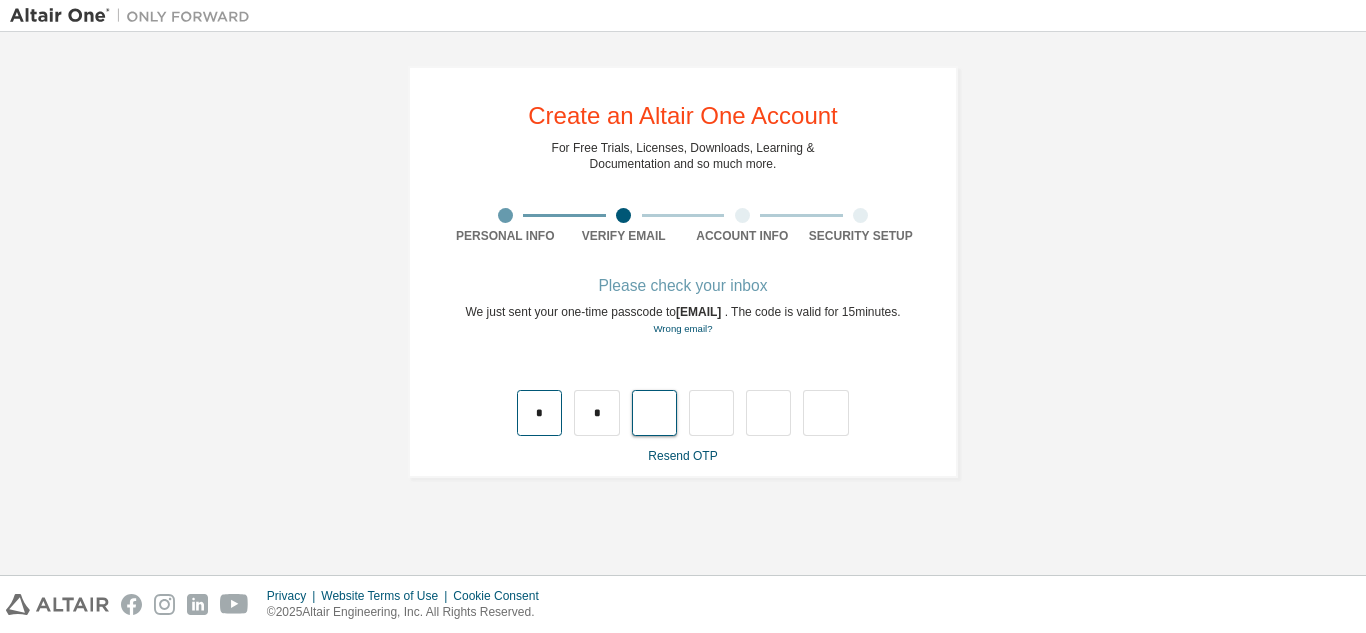 type on "*" 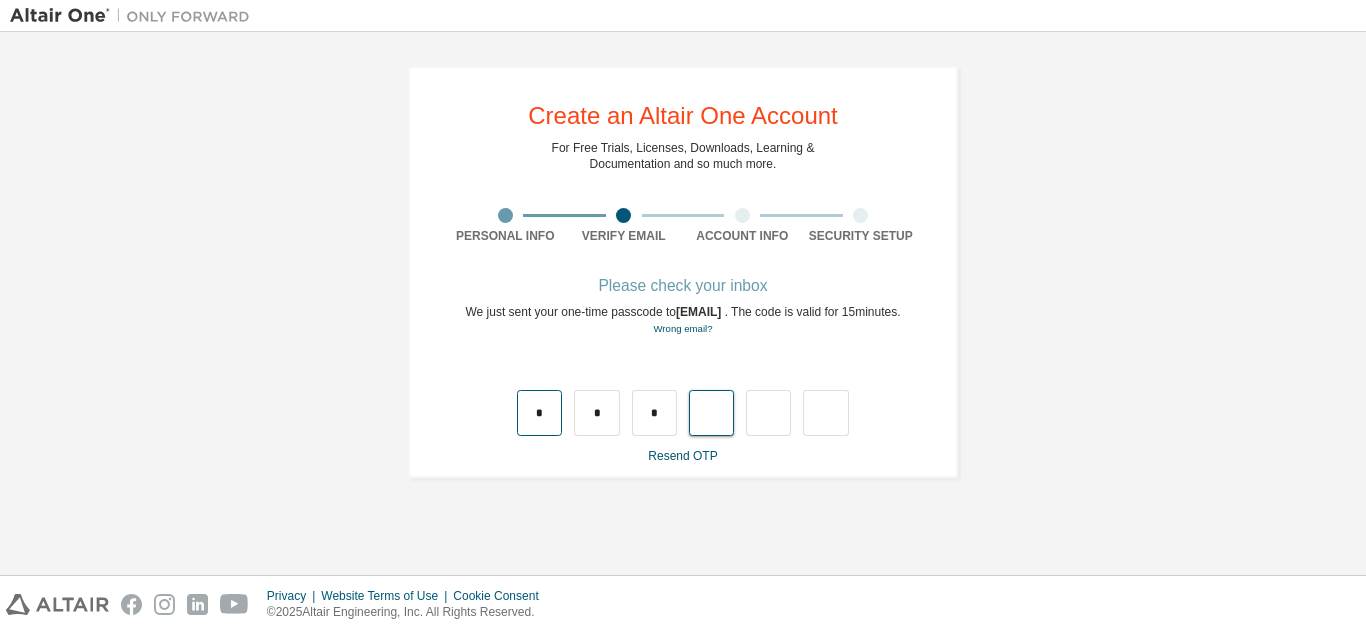type on "*" 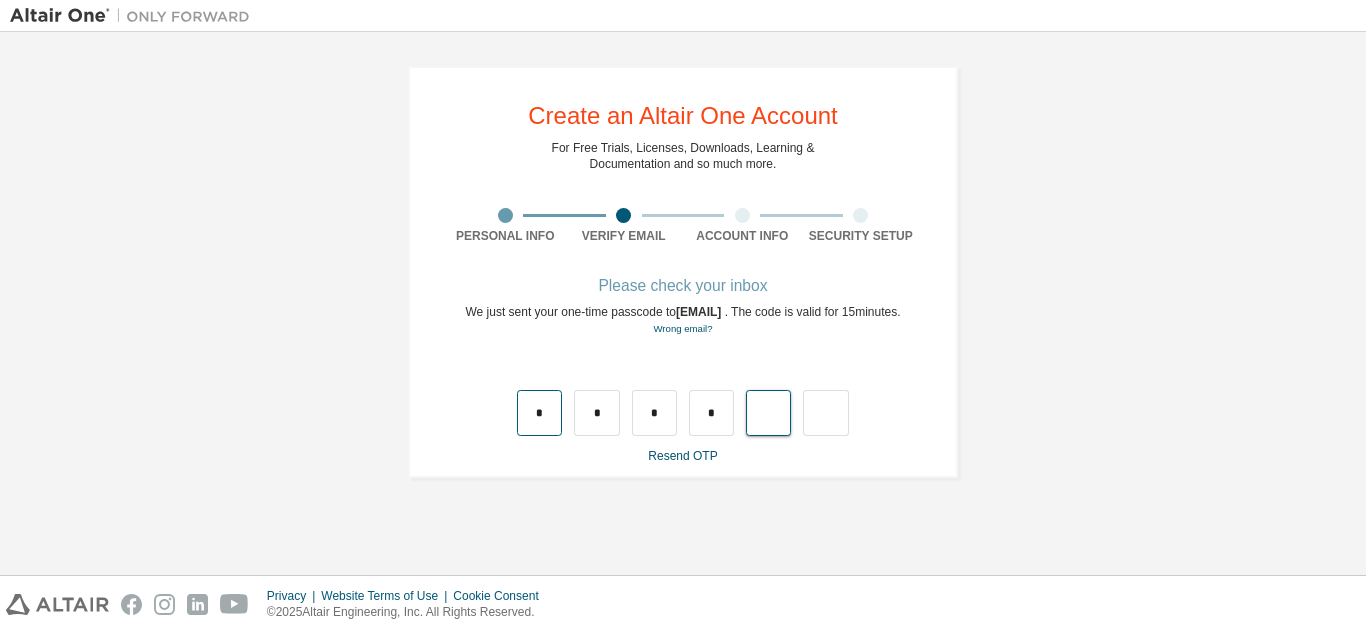type on "*" 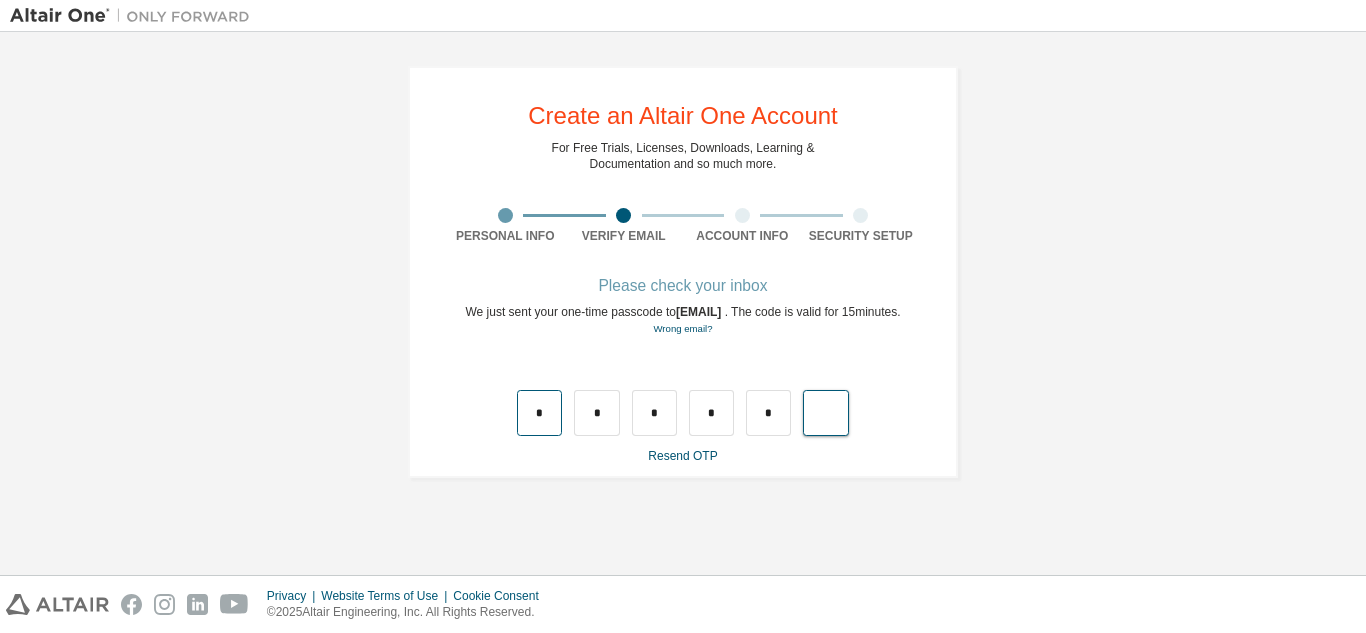 type on "*" 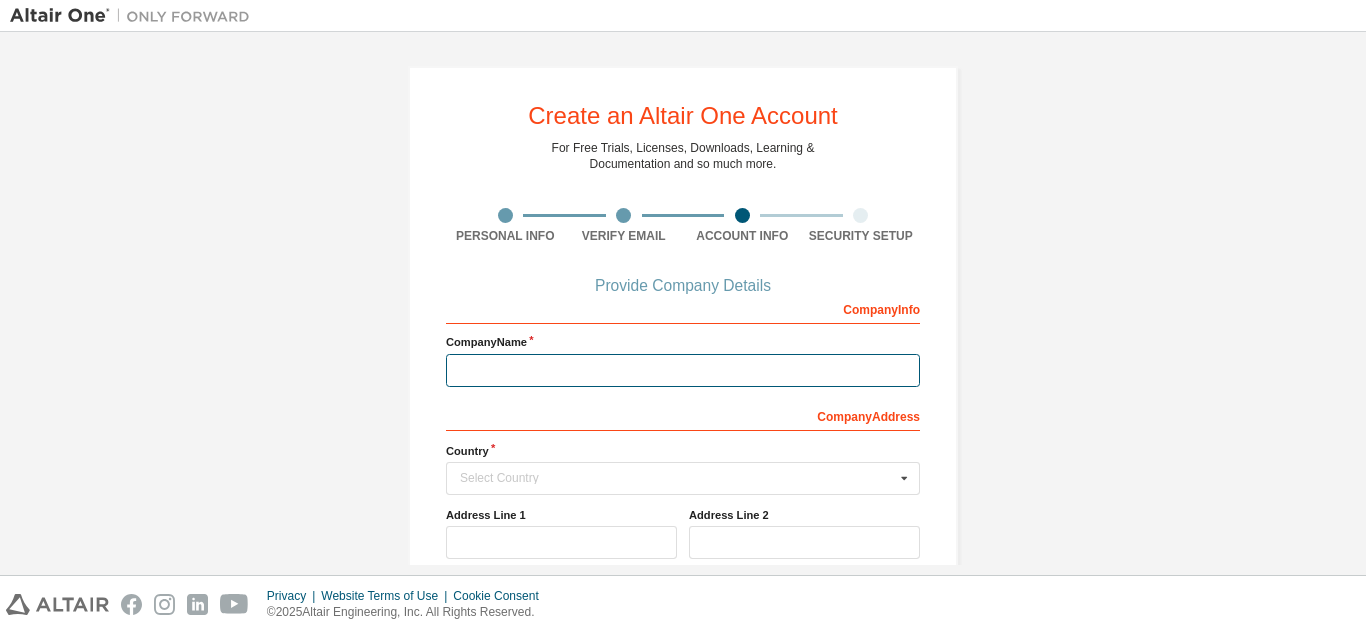 click at bounding box center [683, 370] 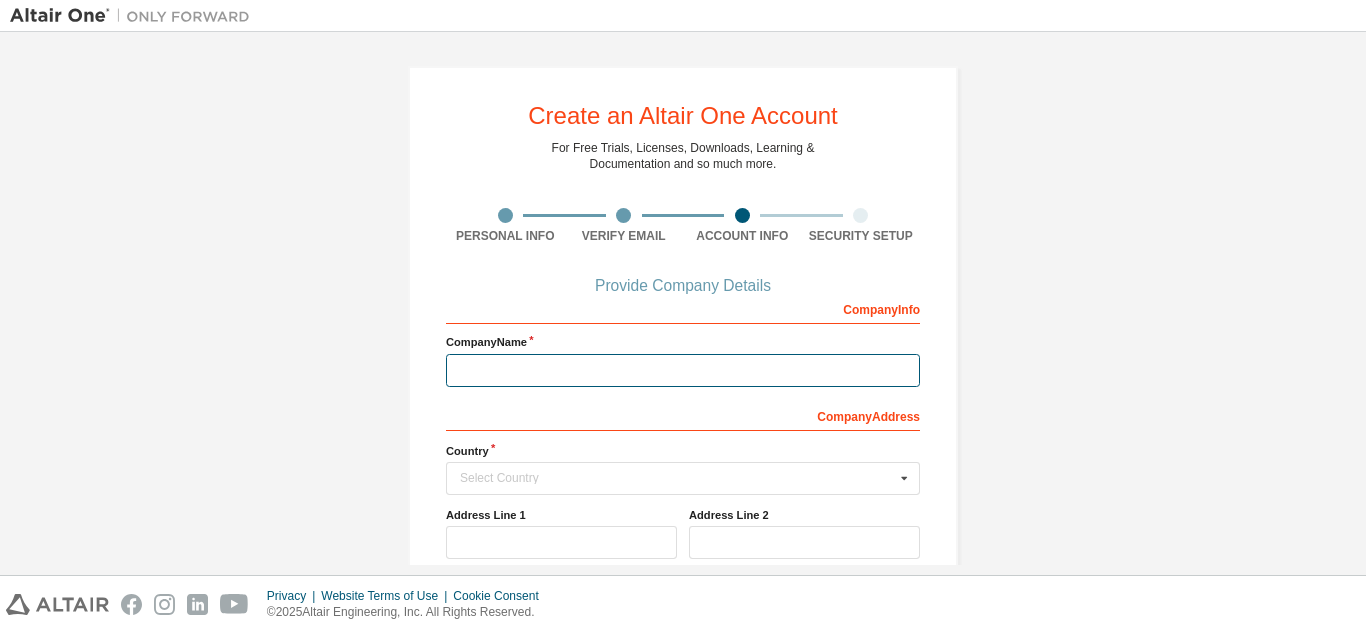 type on "**********" 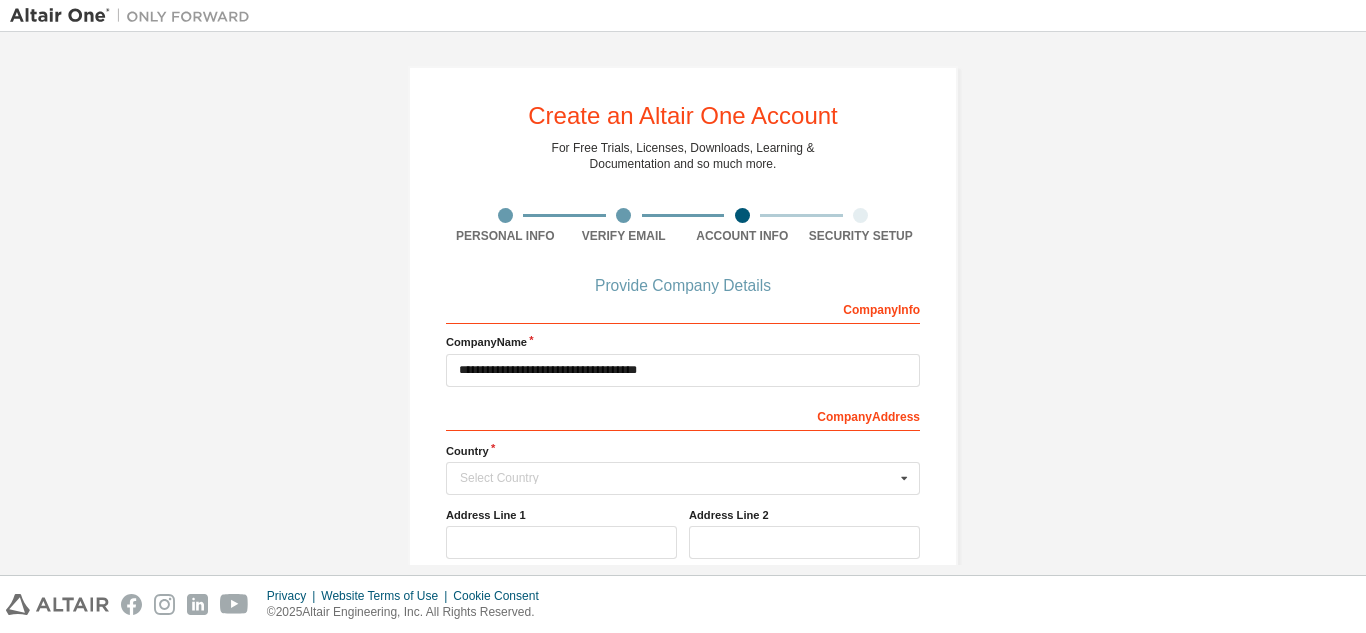 type 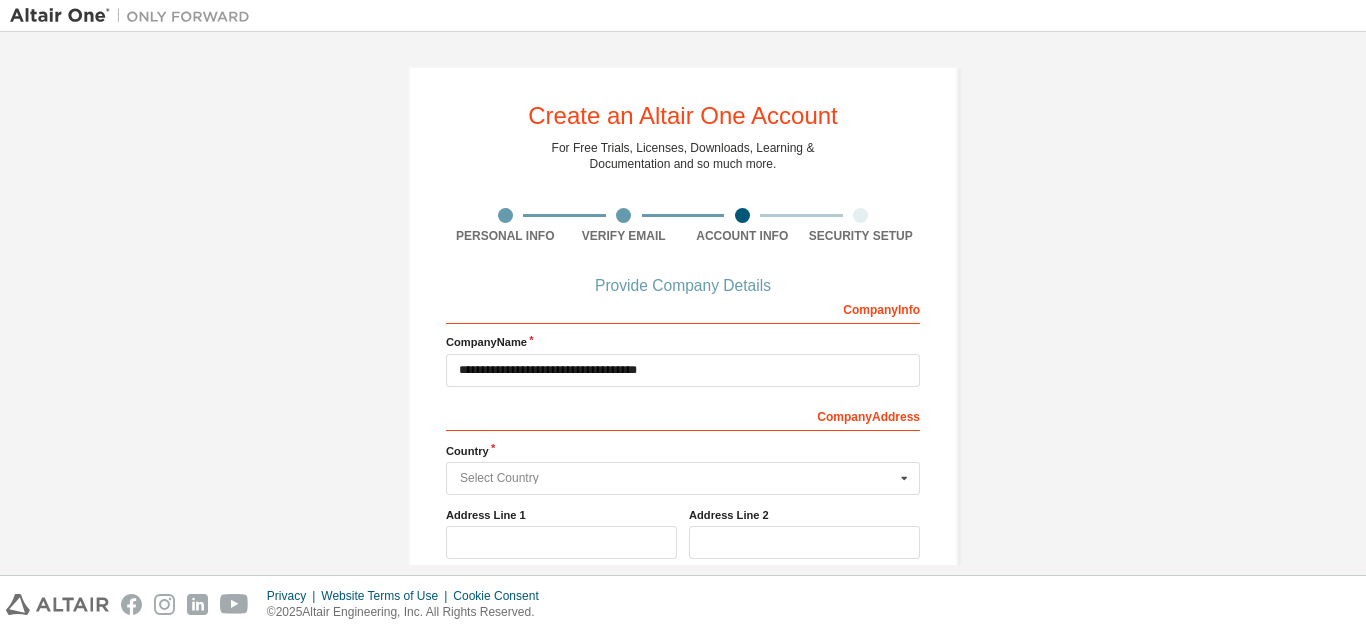 type on "*****" 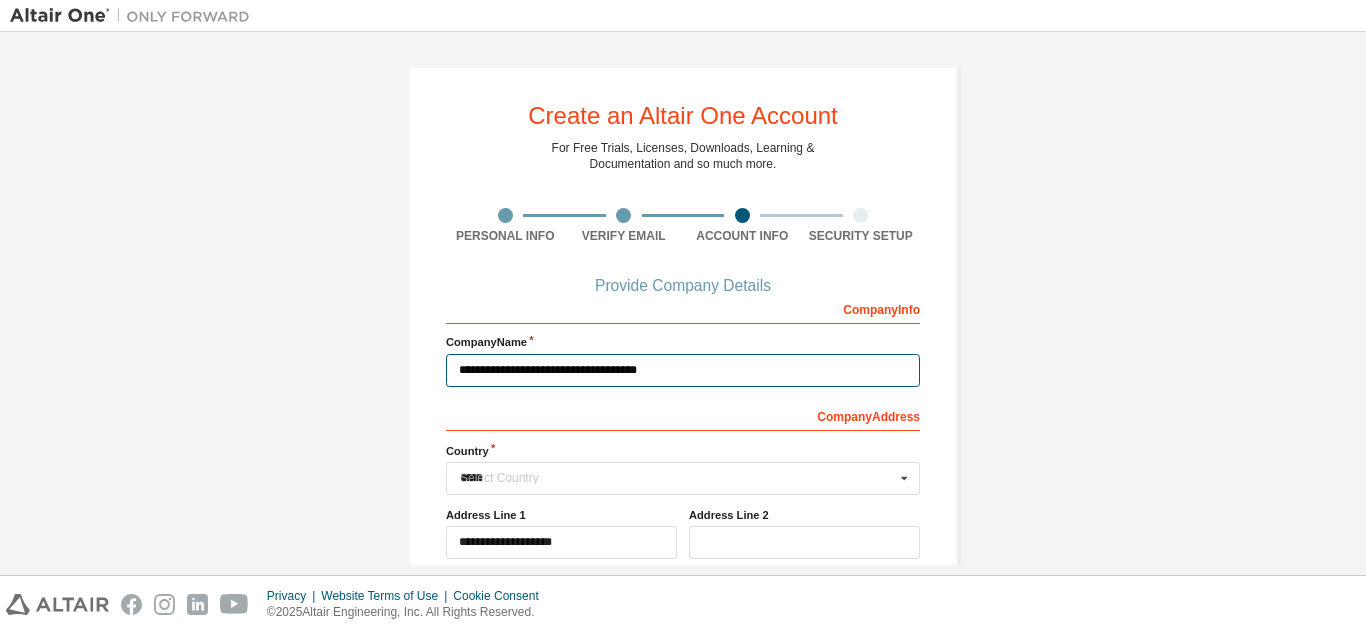 type 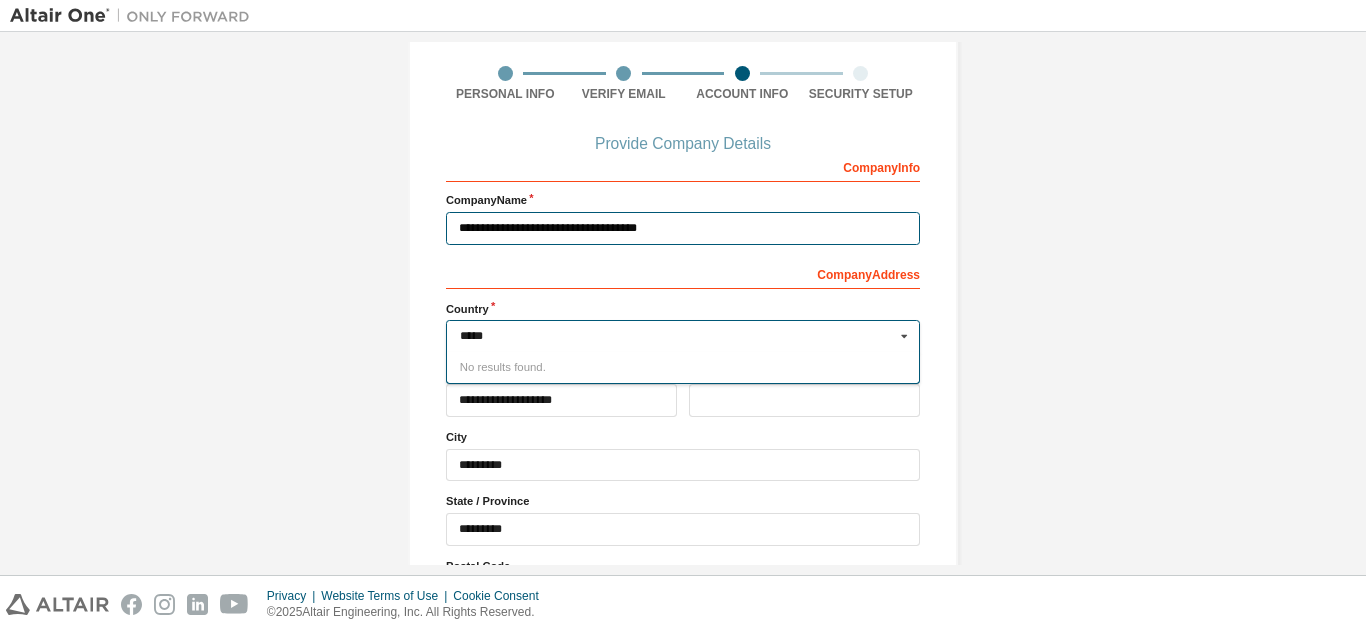 scroll, scrollTop: 200, scrollLeft: 0, axis: vertical 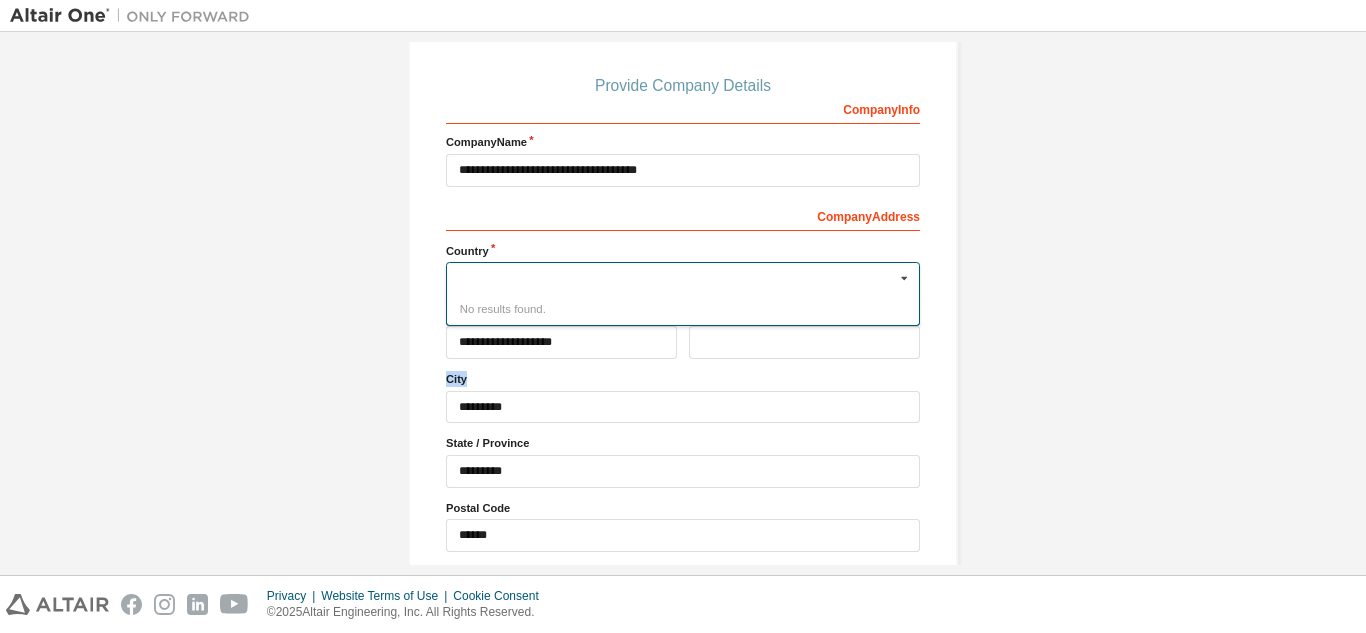 click on "**********" at bounding box center (683, 244) 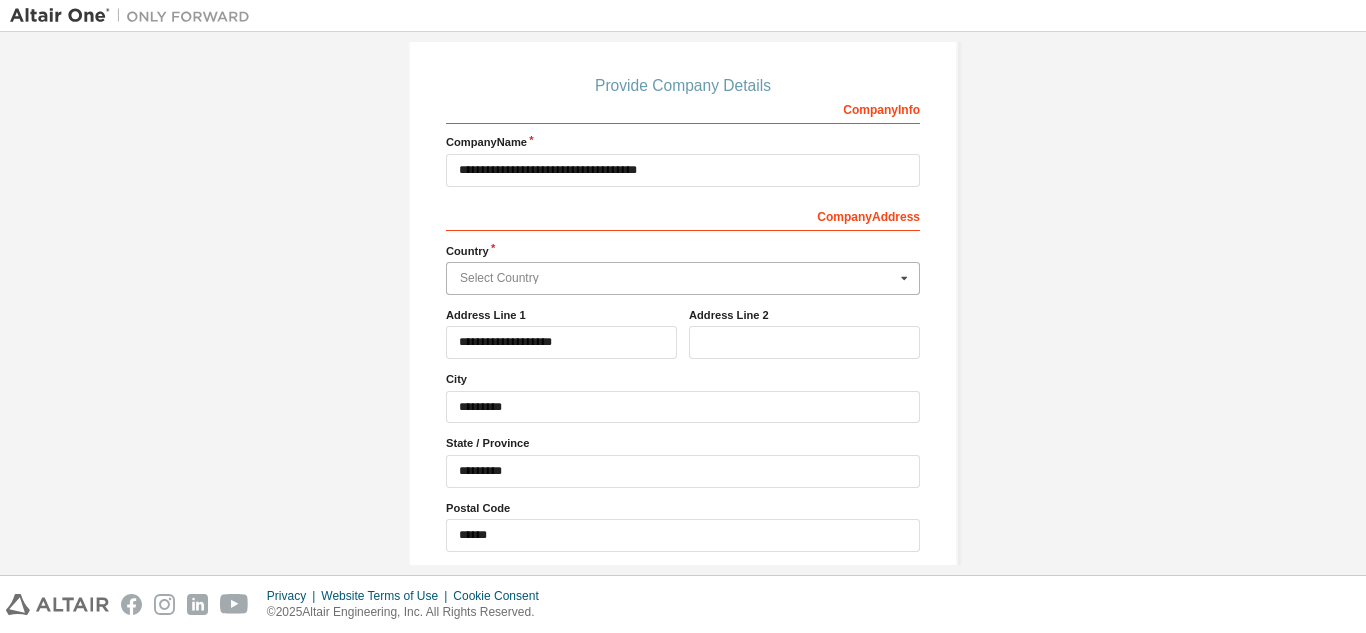 click at bounding box center (684, 278) 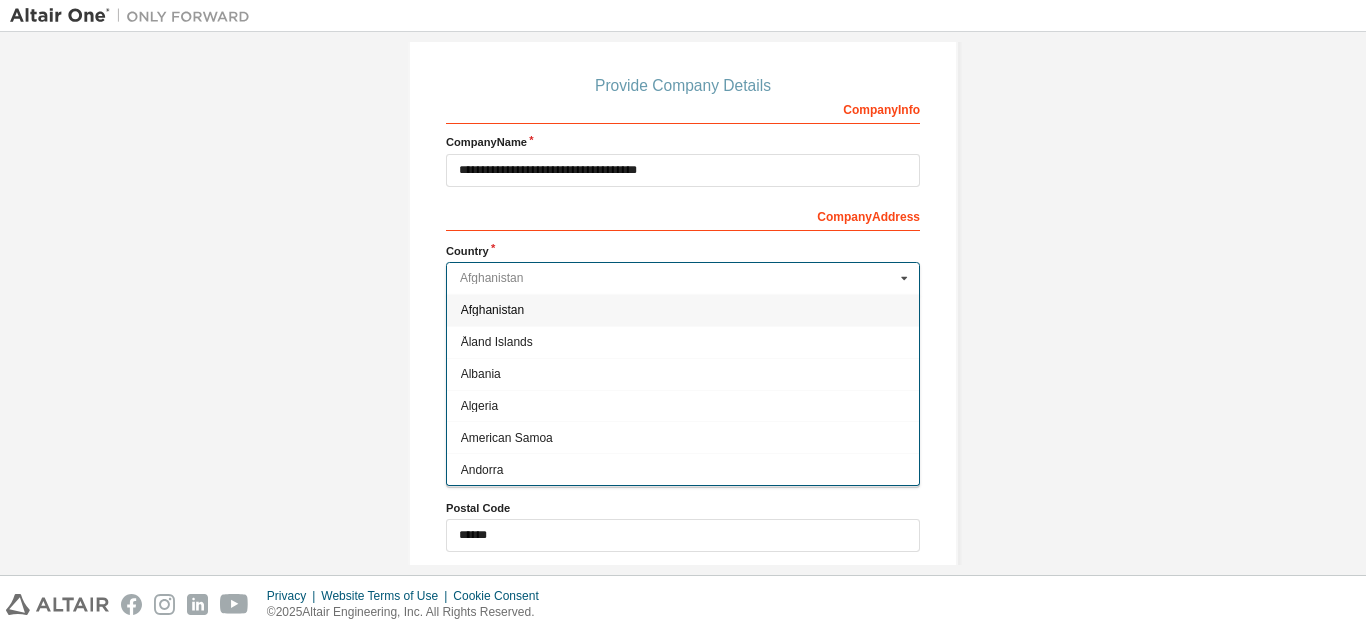 type on "*****" 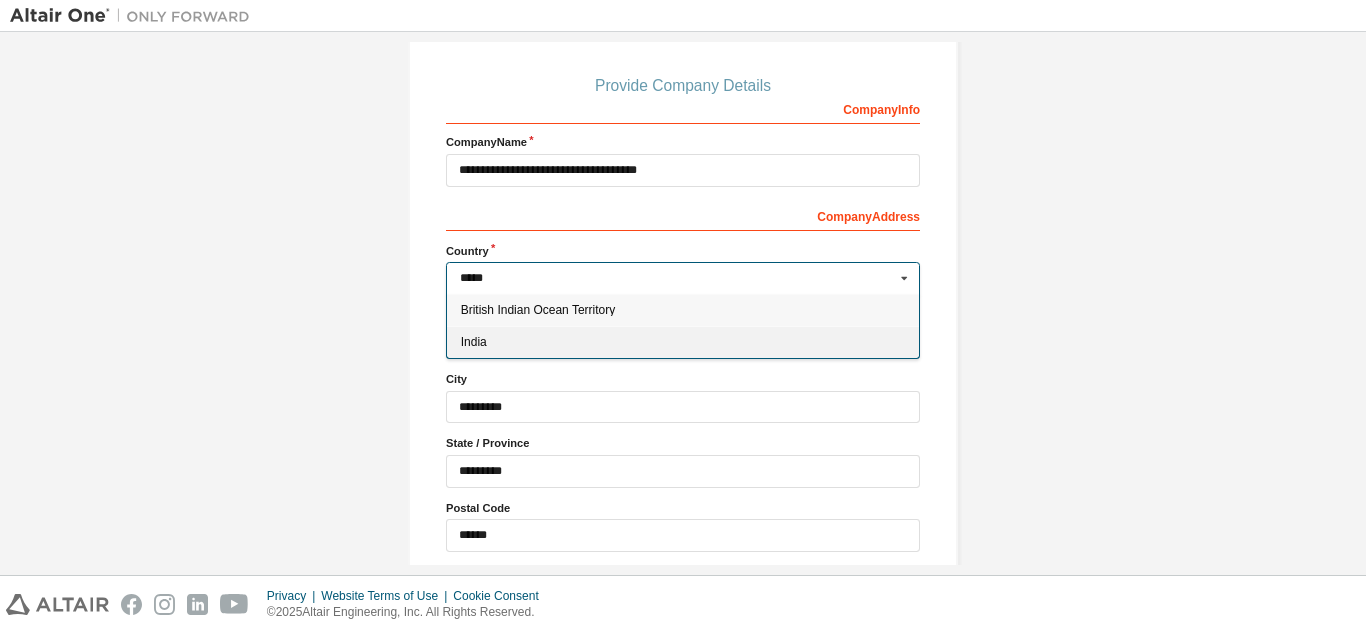 click on "India" at bounding box center (683, 342) 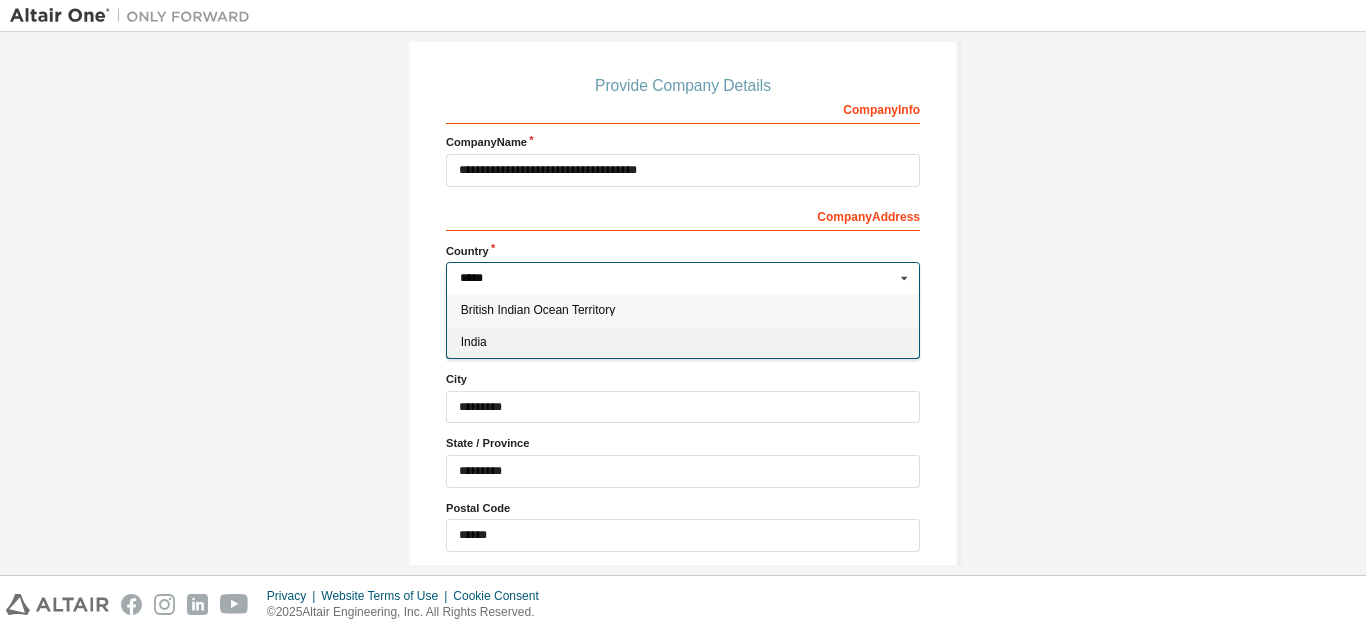 type on "***" 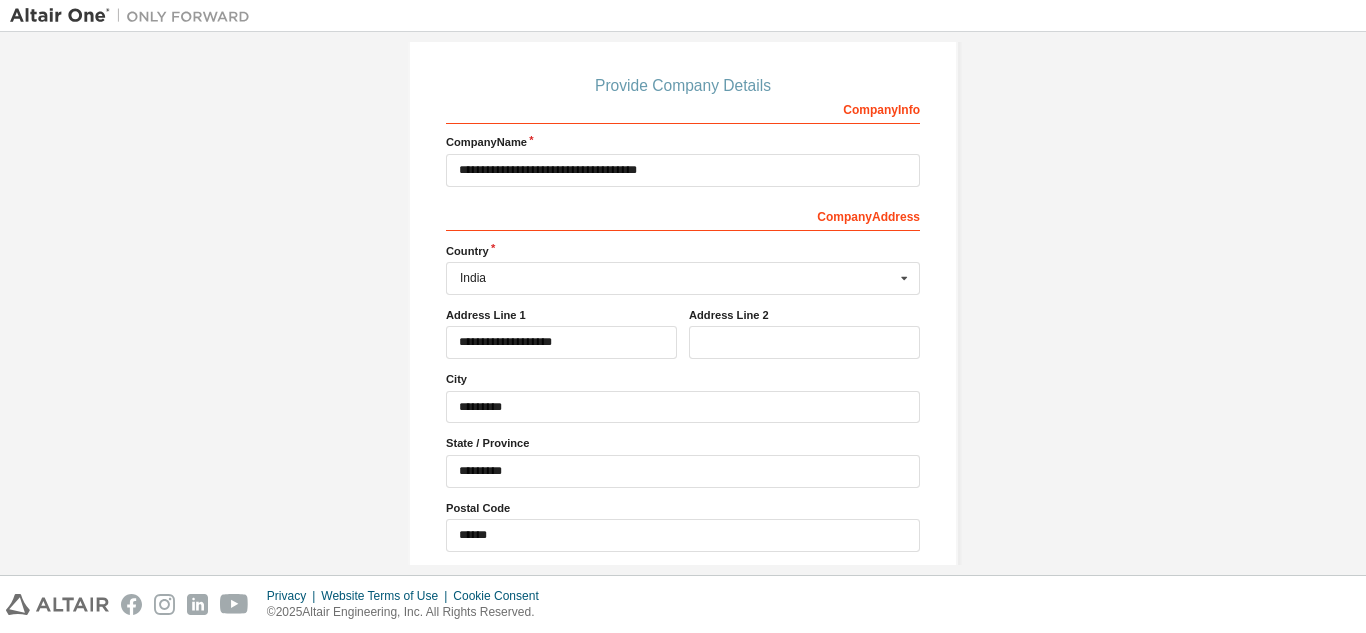 scroll, scrollTop: 281, scrollLeft: 0, axis: vertical 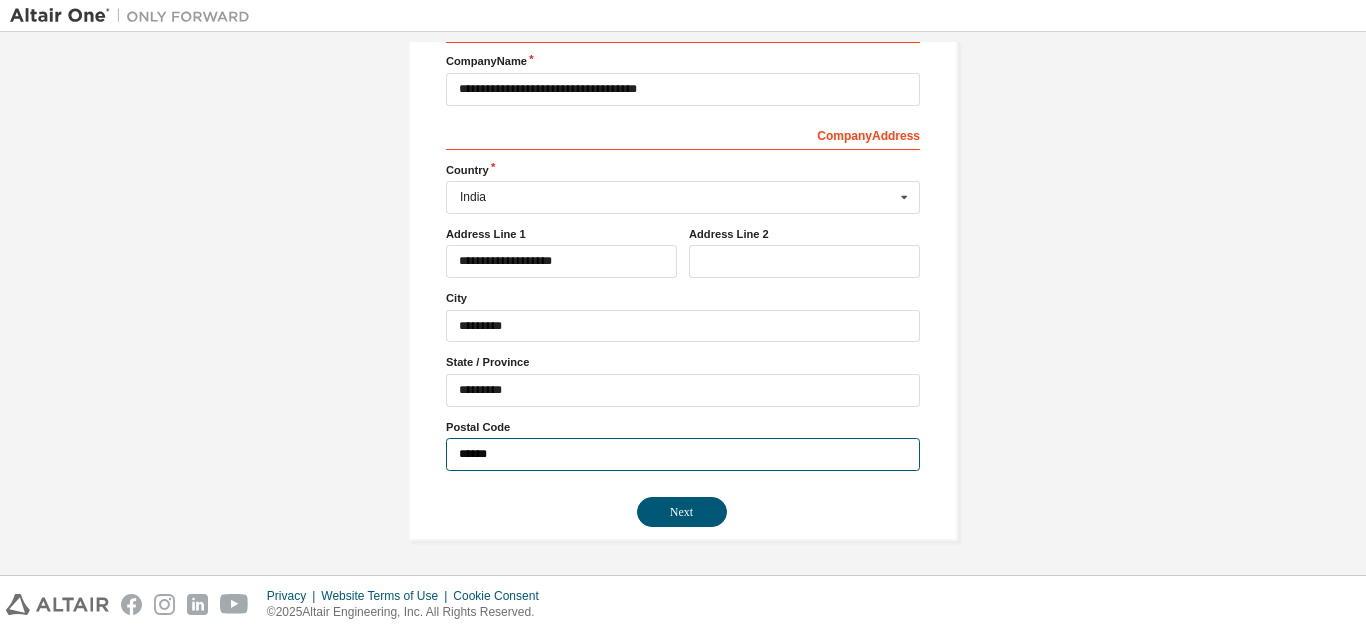 click on "******" at bounding box center (683, 454) 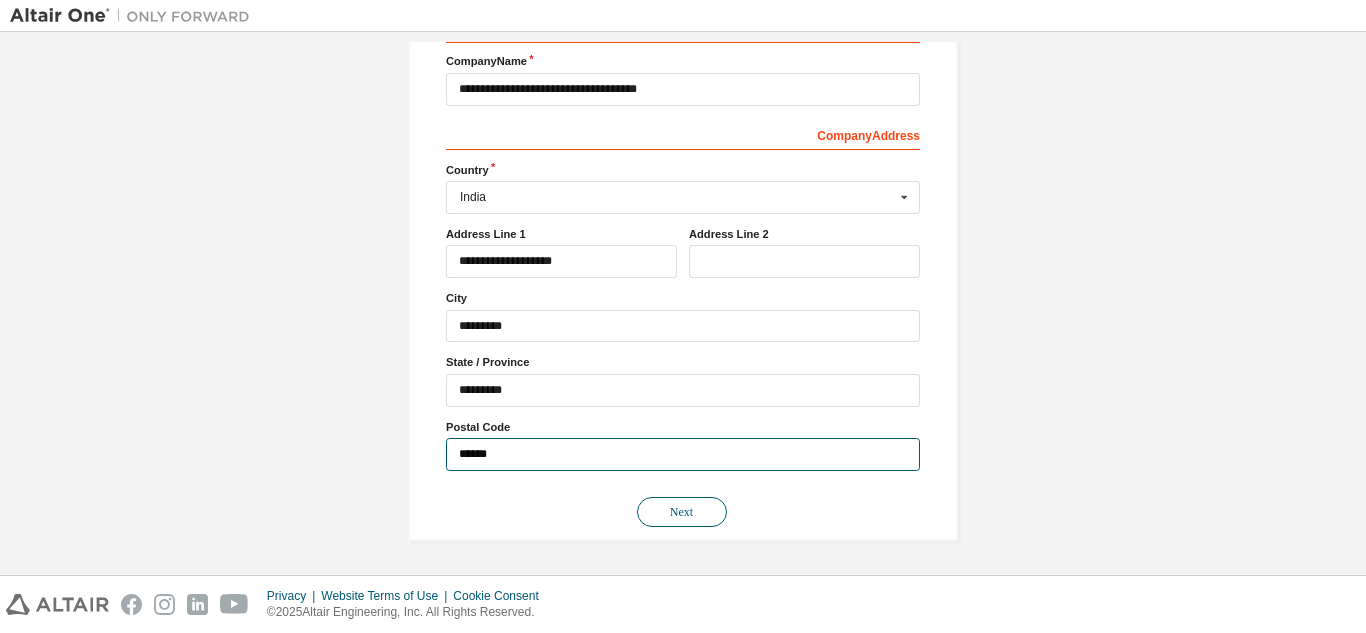 type on "******" 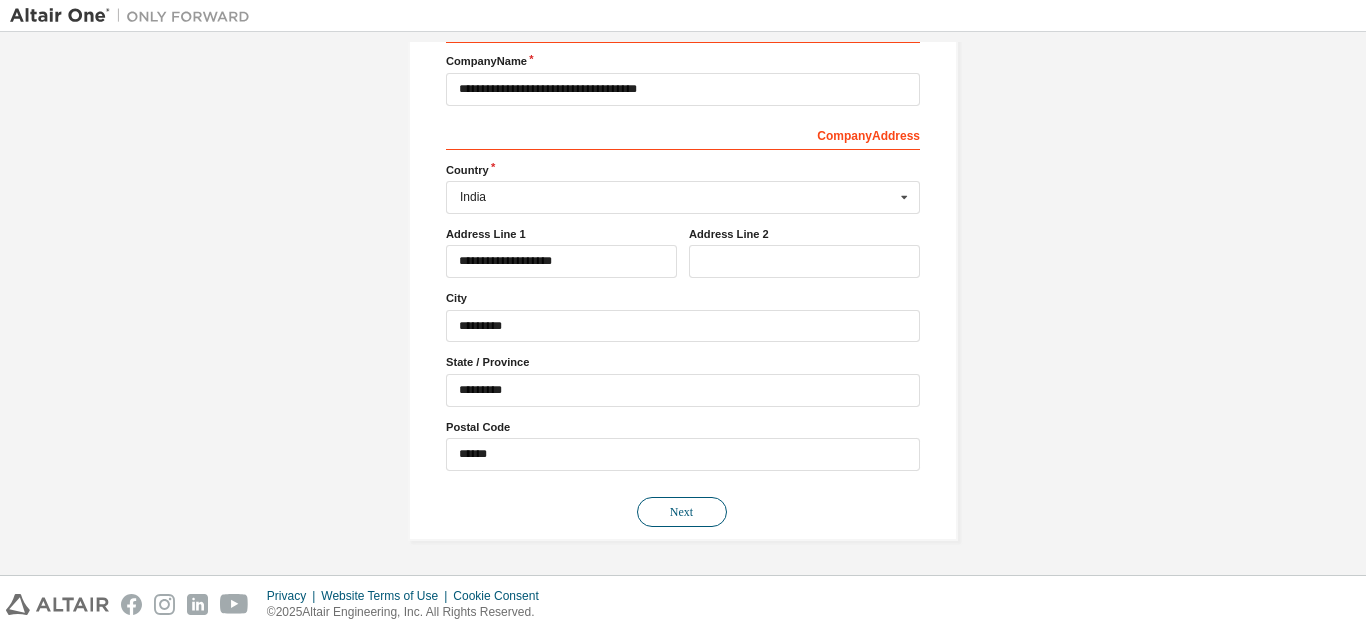 click on "Next" at bounding box center (682, 512) 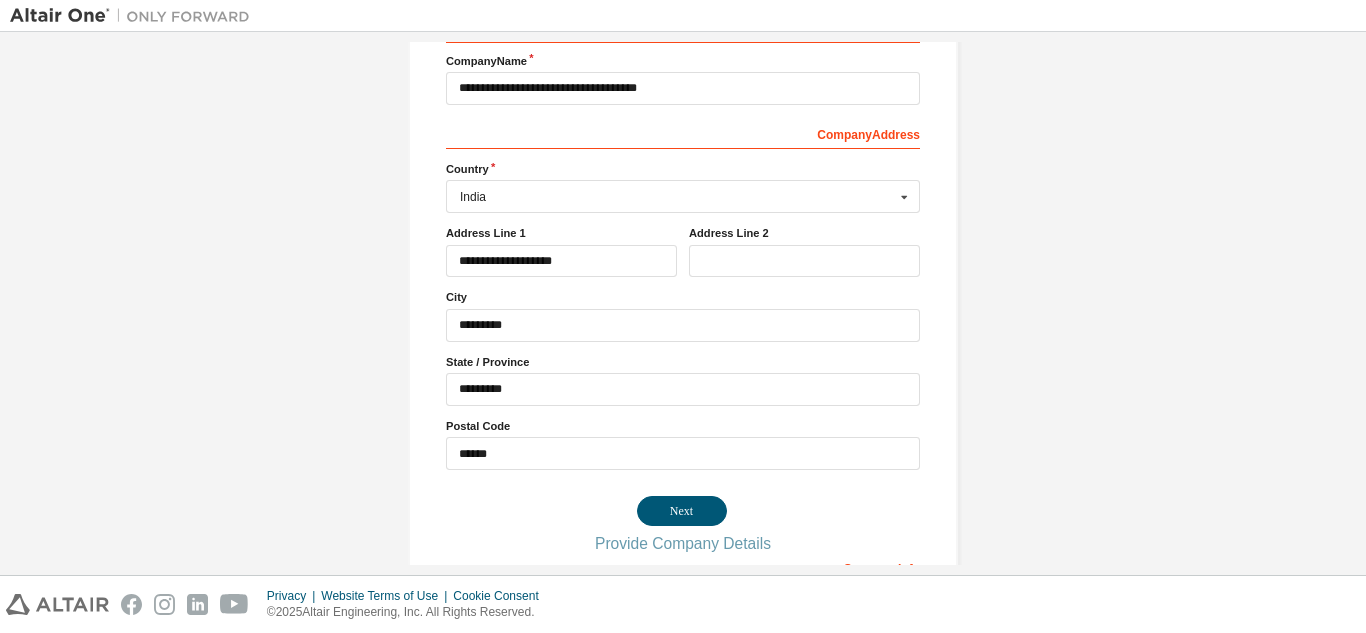 scroll, scrollTop: 0, scrollLeft: 0, axis: both 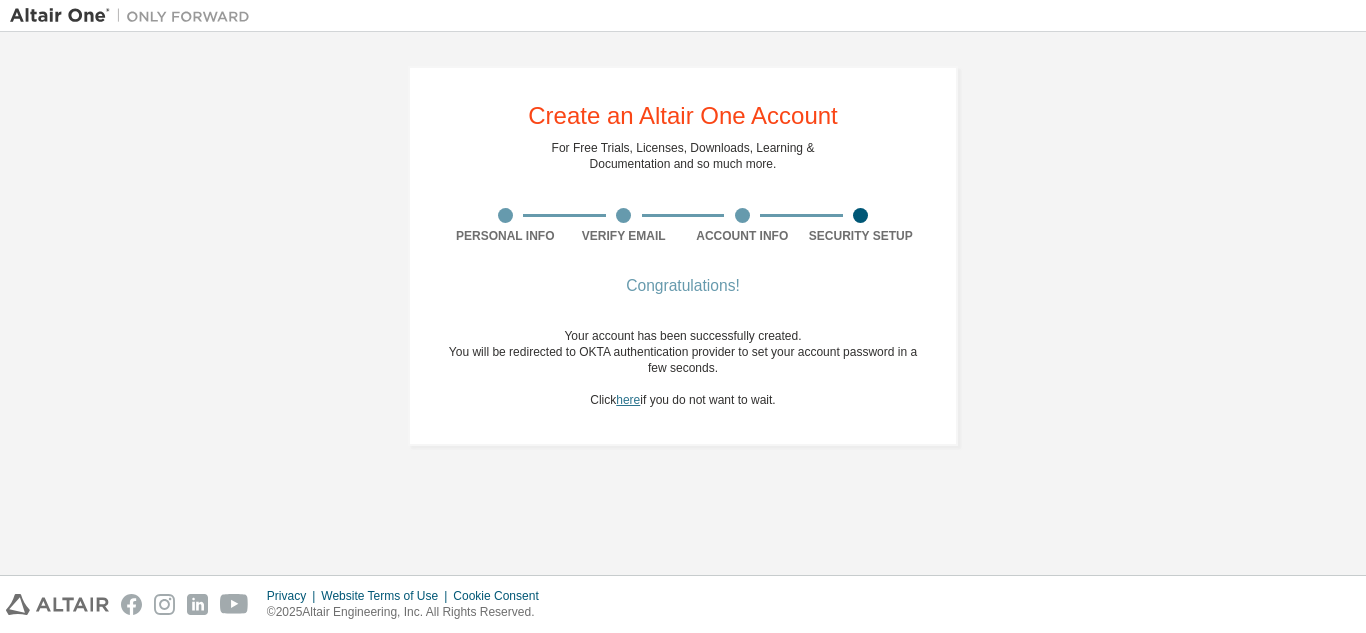 click on "here" at bounding box center [628, 400] 